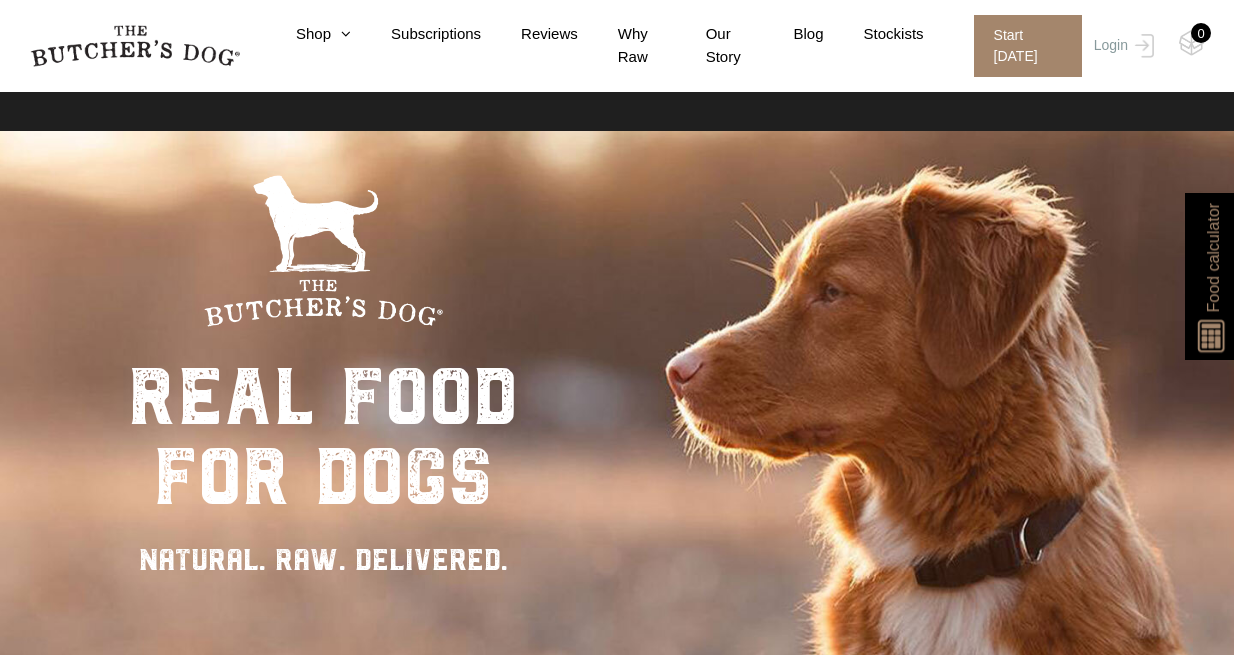 scroll, scrollTop: 478, scrollLeft: 0, axis: vertical 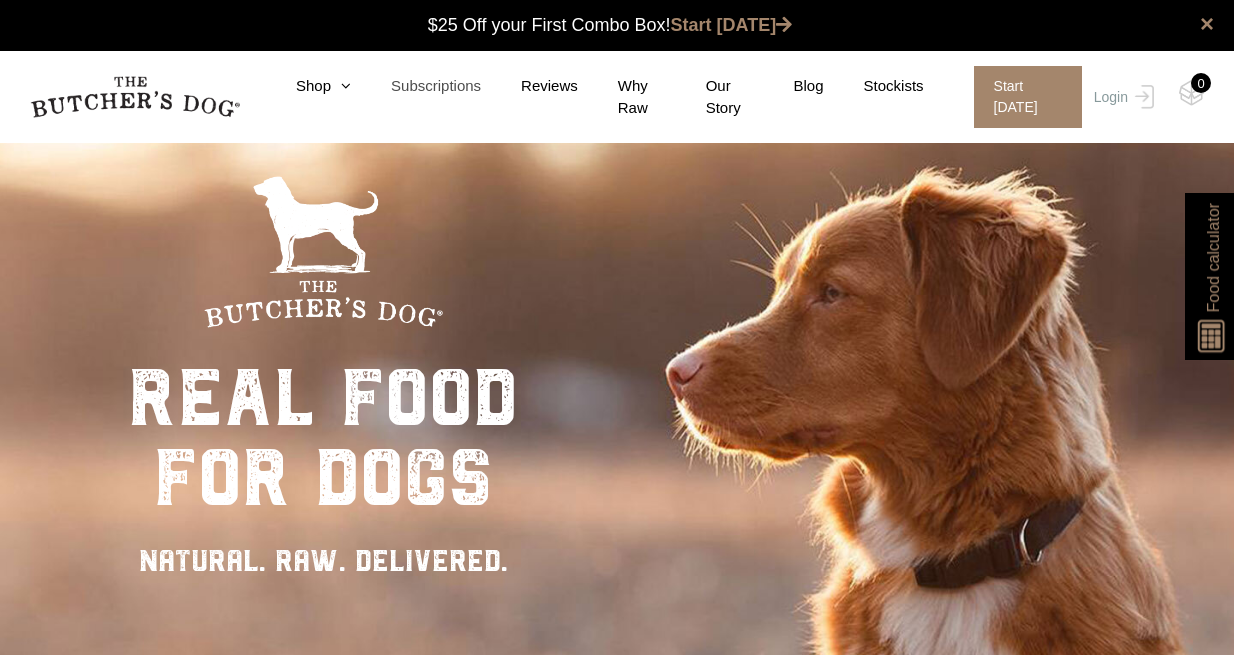 click on "Subscriptions" at bounding box center [416, 86] 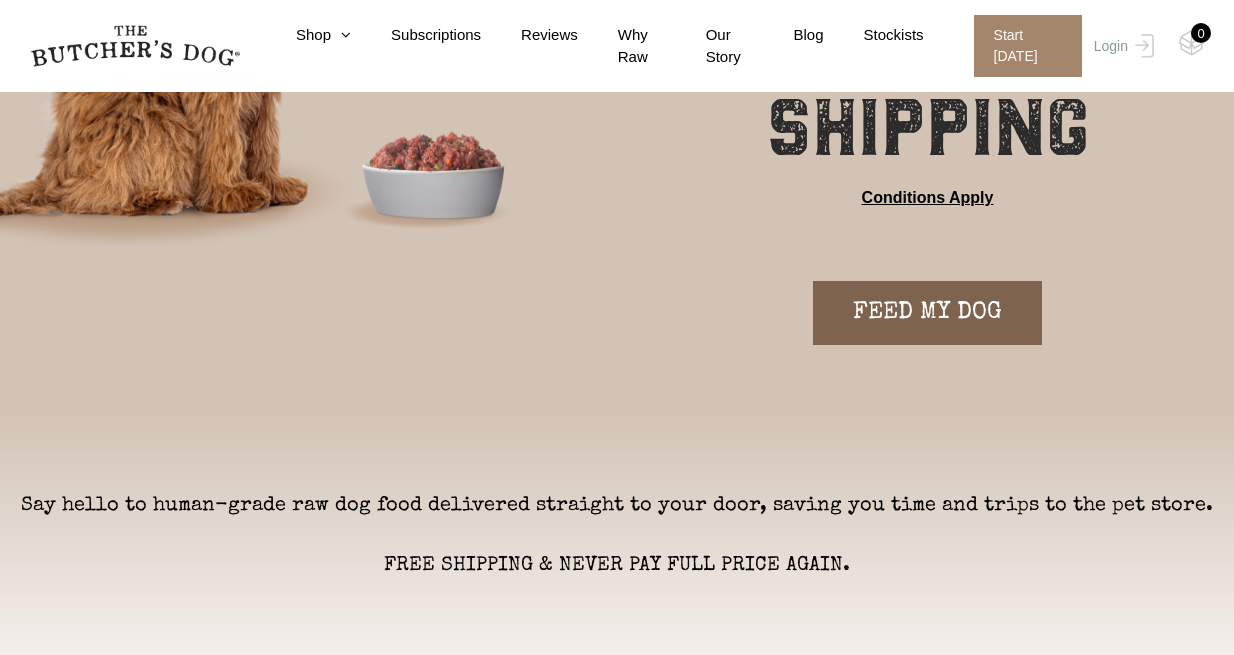 scroll, scrollTop: 0, scrollLeft: 0, axis: both 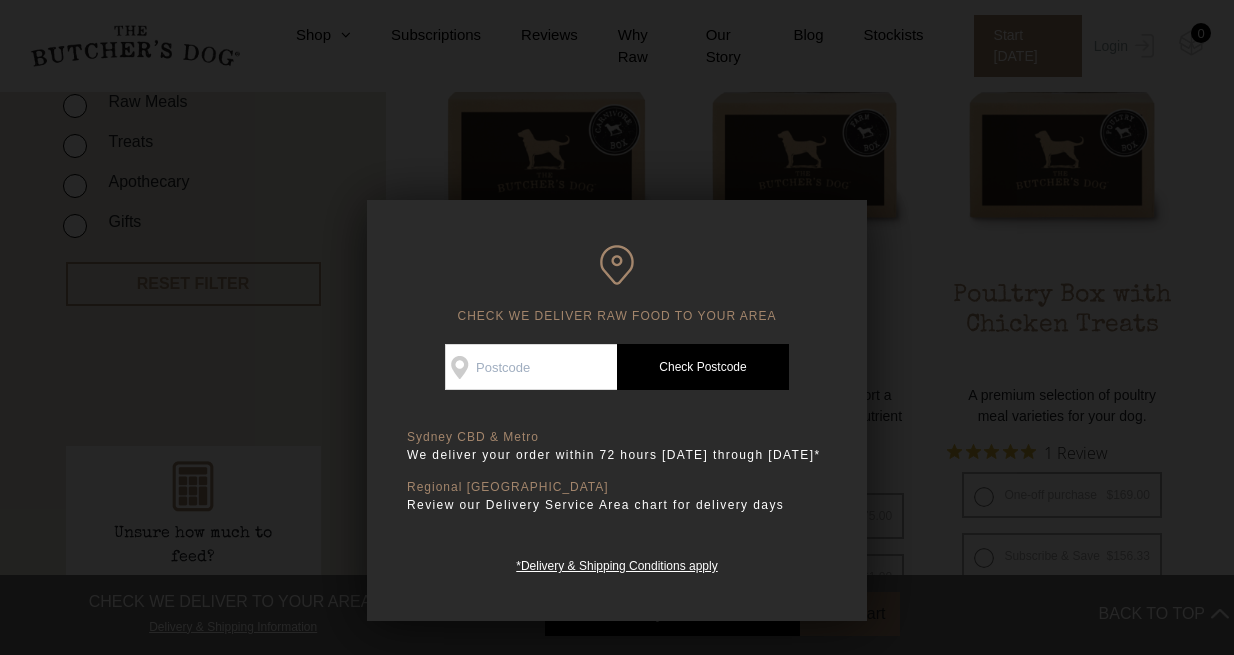 click on "Check Availability At" at bounding box center [531, 367] 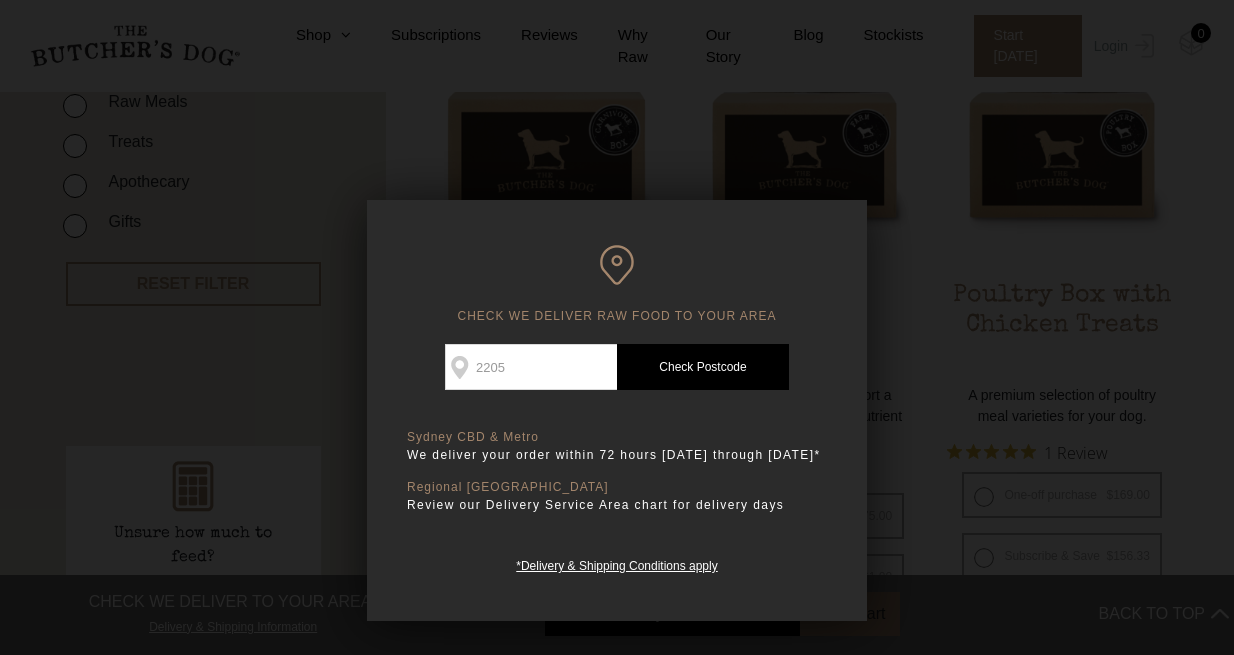 type on "2205" 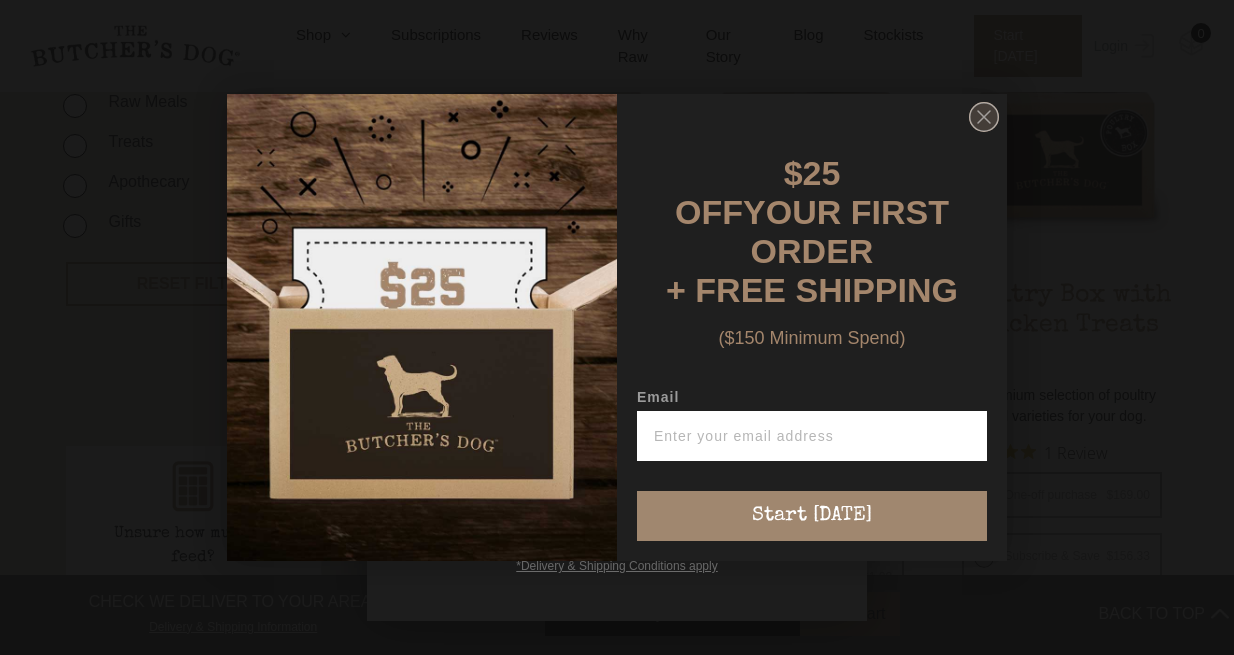 click 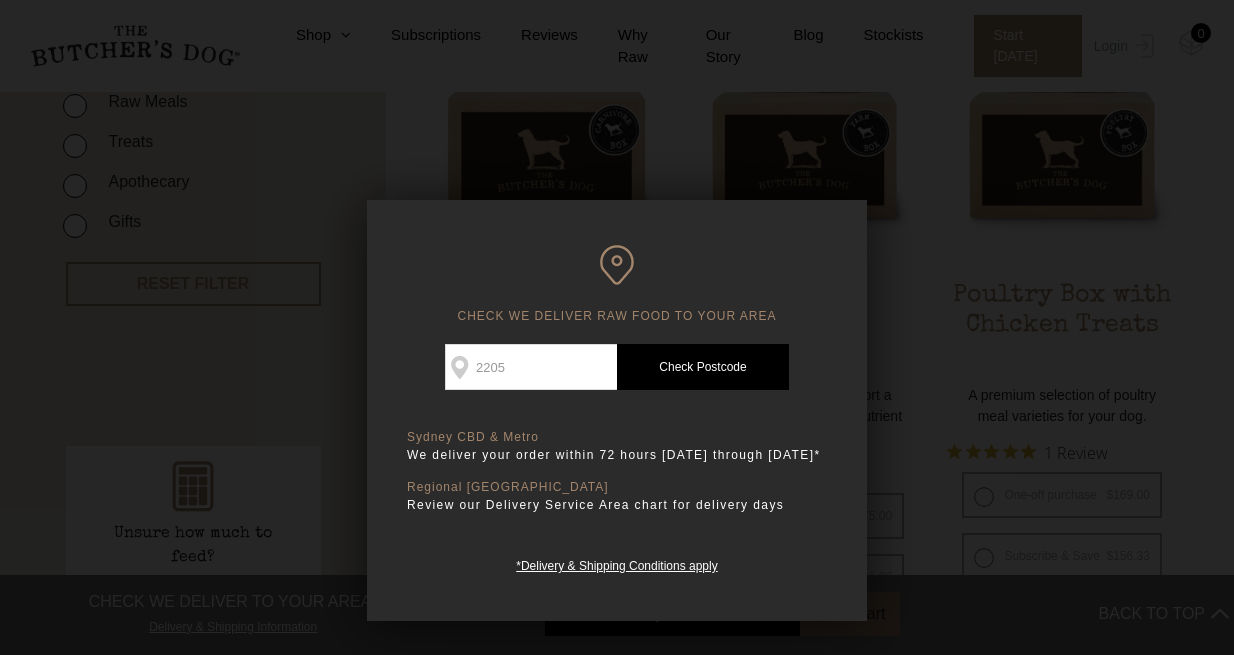 click on "Check Postcode" at bounding box center (703, 367) 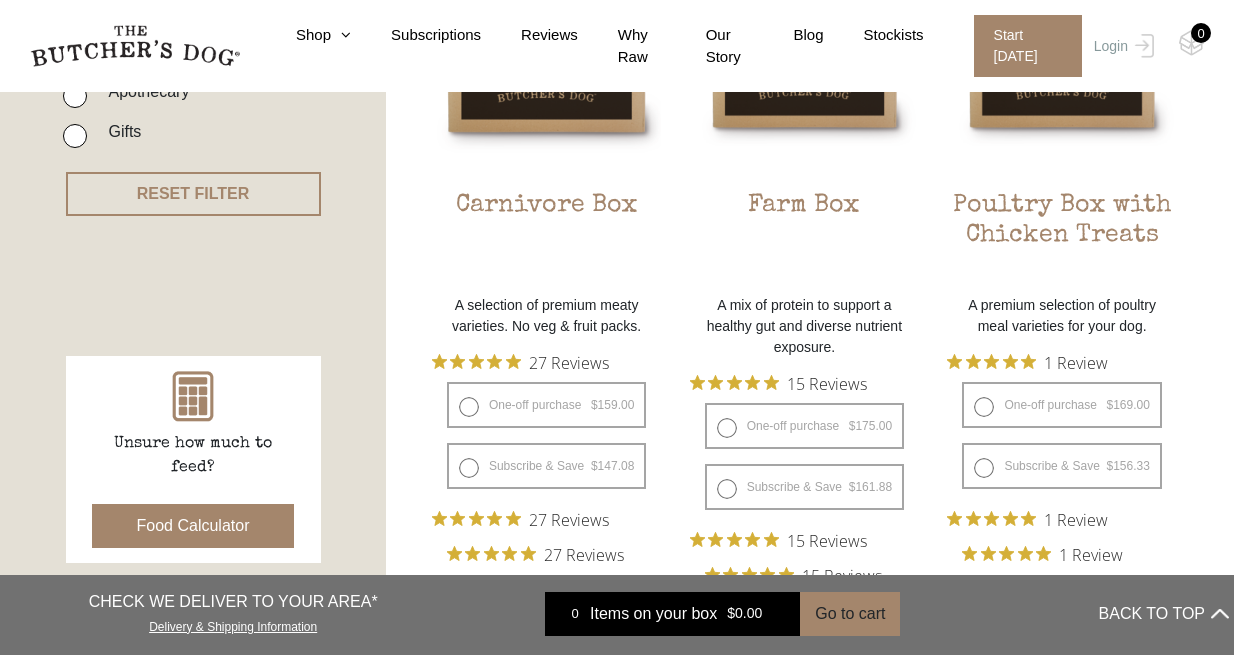 scroll, scrollTop: 626, scrollLeft: 0, axis: vertical 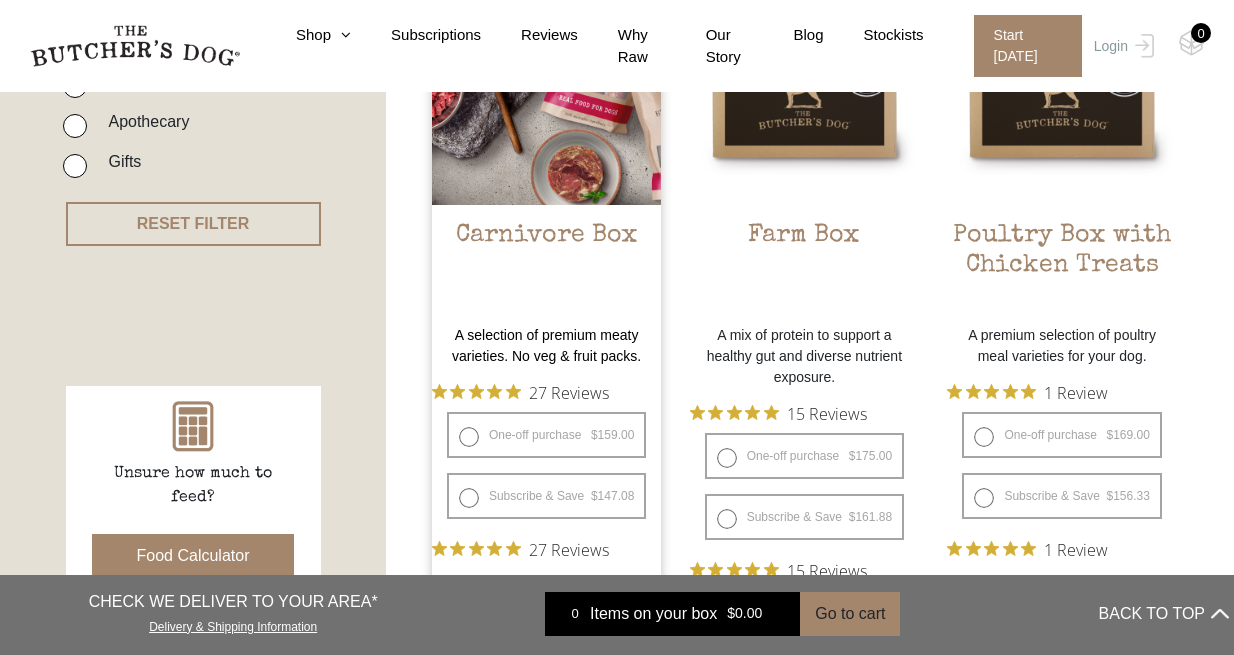 click on "Carnivore Box" at bounding box center (546, 268) 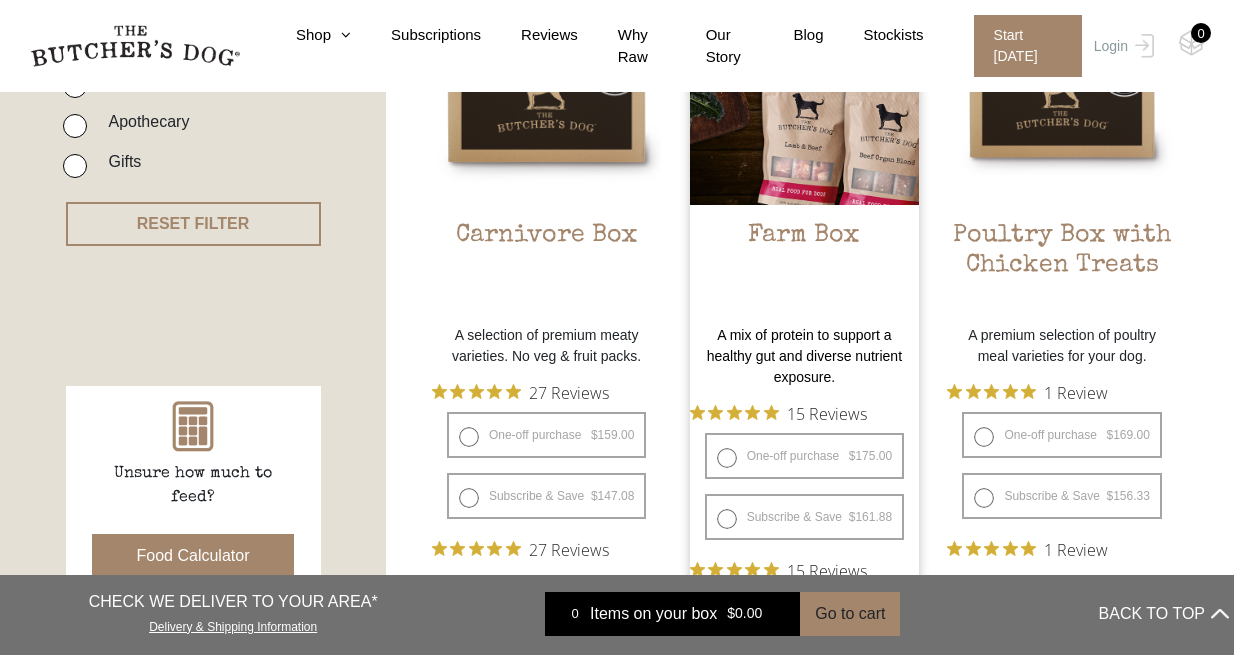 click on "Farm Box" at bounding box center [804, 268] 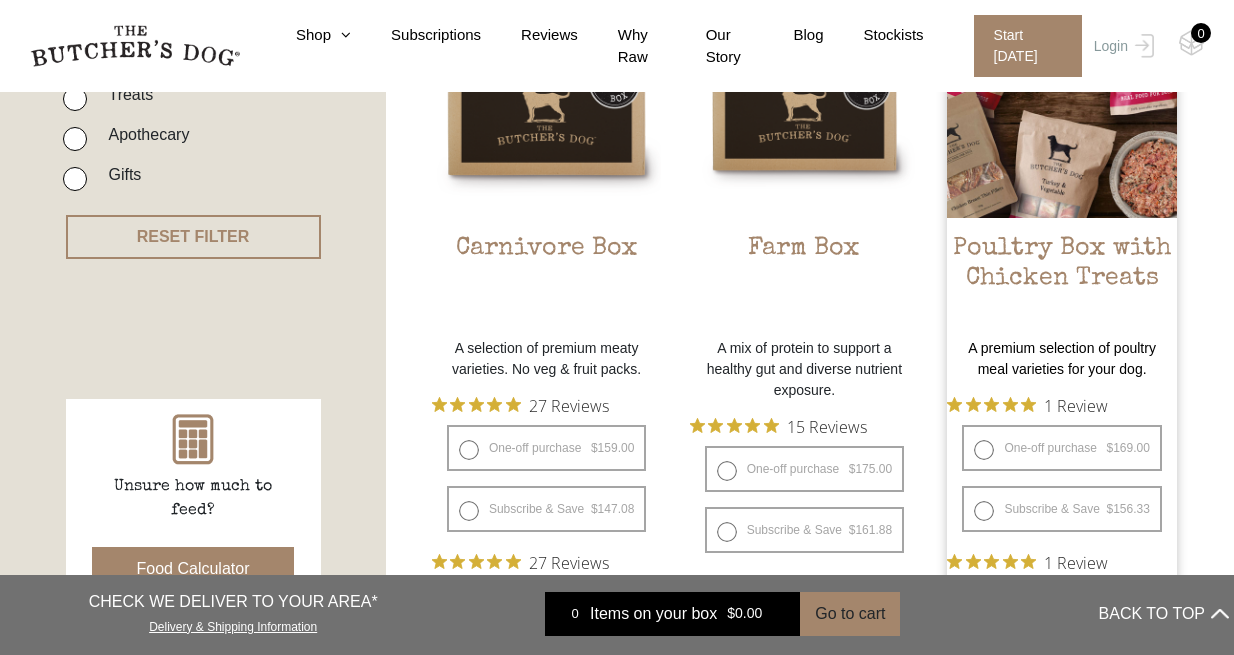 scroll, scrollTop: 530, scrollLeft: 0, axis: vertical 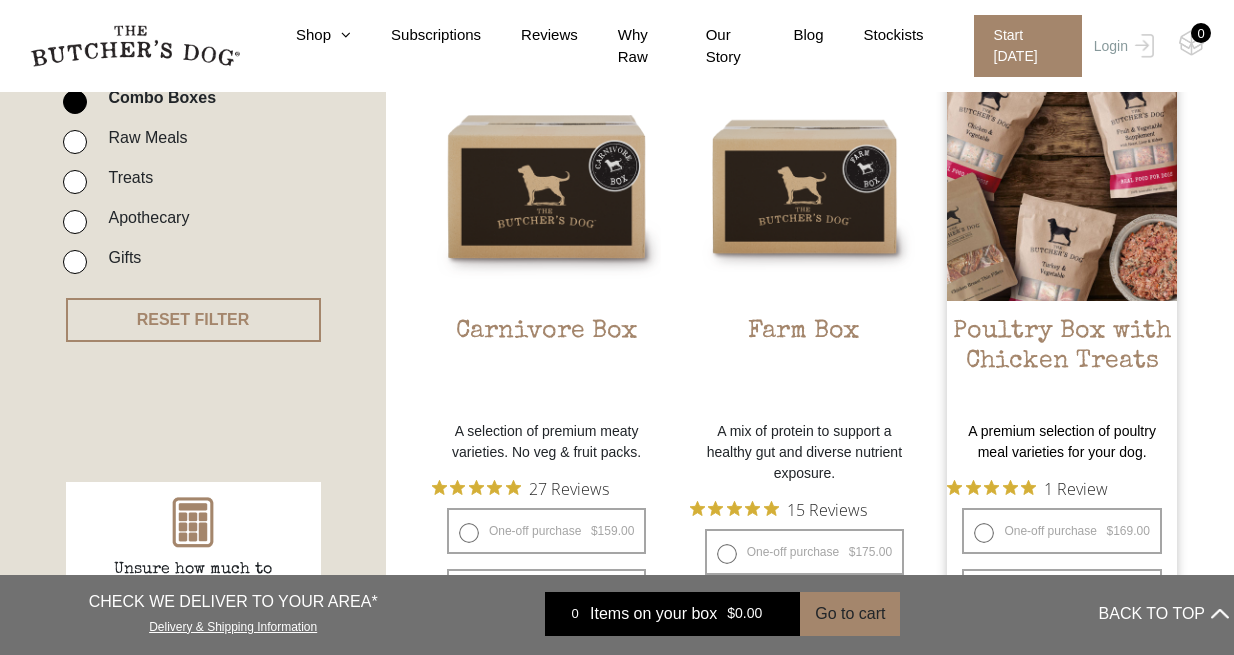 click at bounding box center [1061, 186] 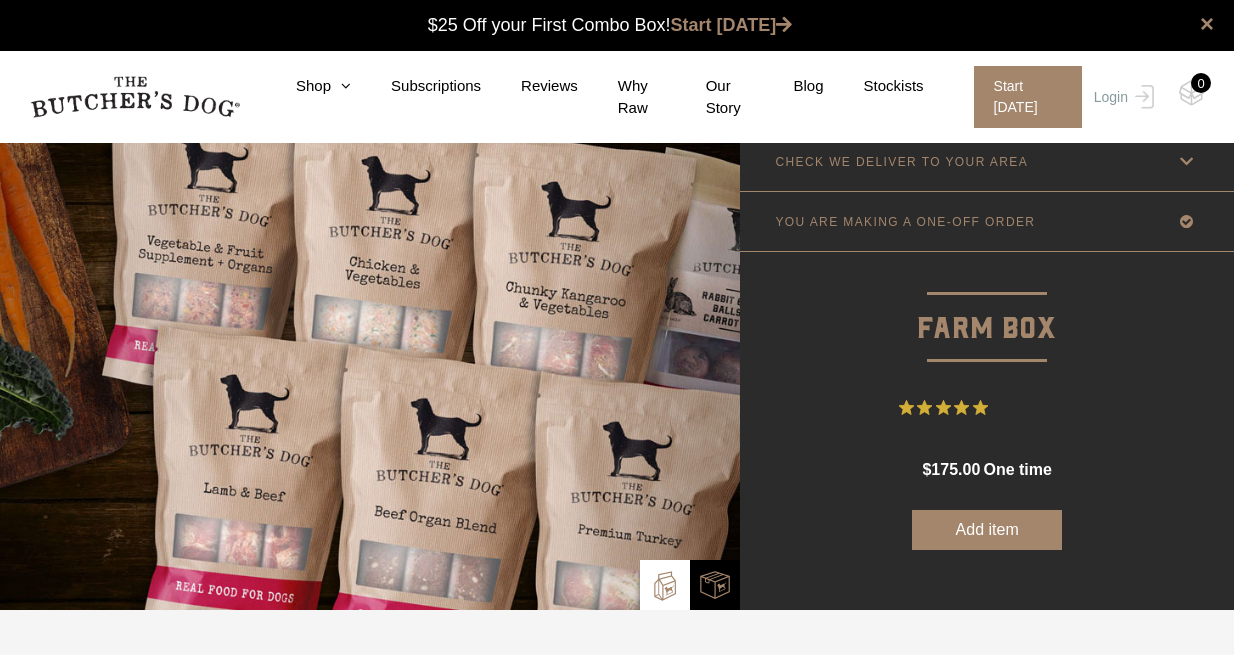 scroll, scrollTop: 1, scrollLeft: 0, axis: vertical 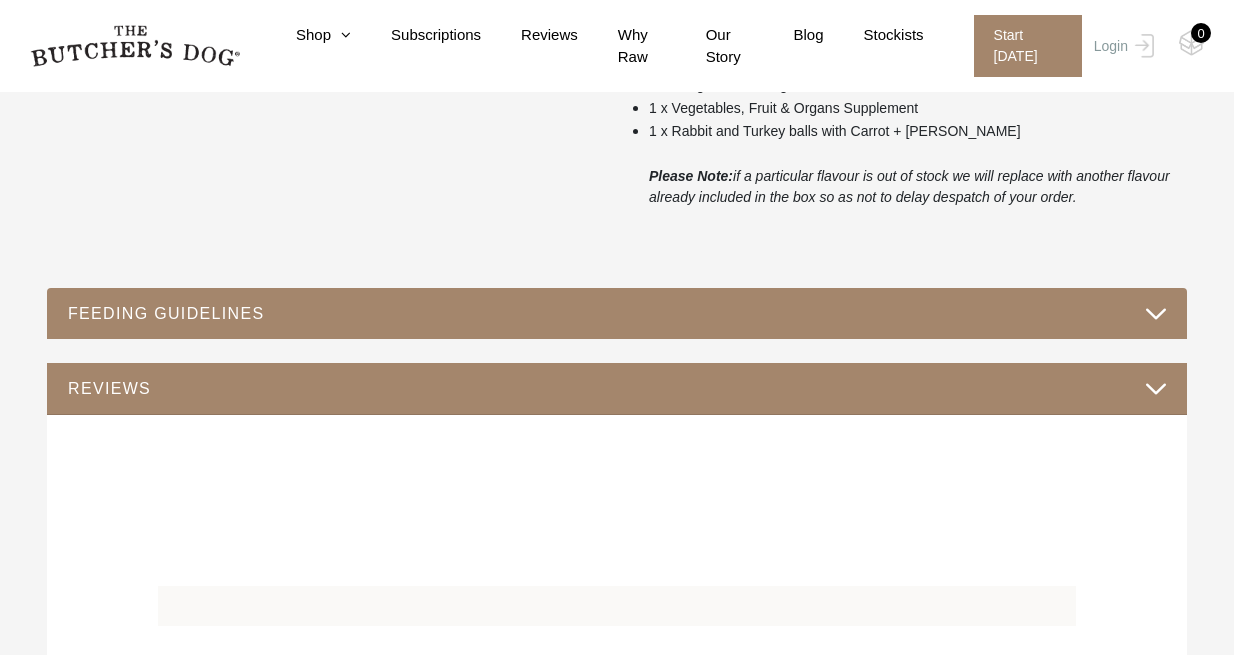 click on "FEEDING GUIDELINES" at bounding box center (617, 313) 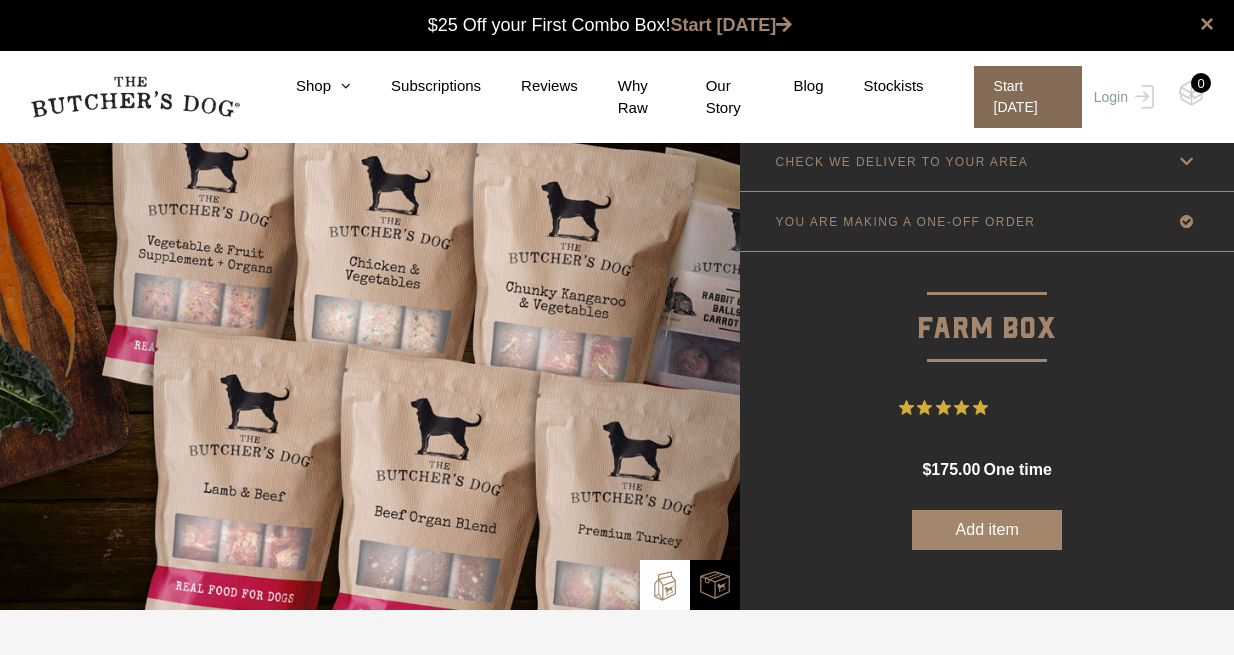 scroll, scrollTop: 0, scrollLeft: 0, axis: both 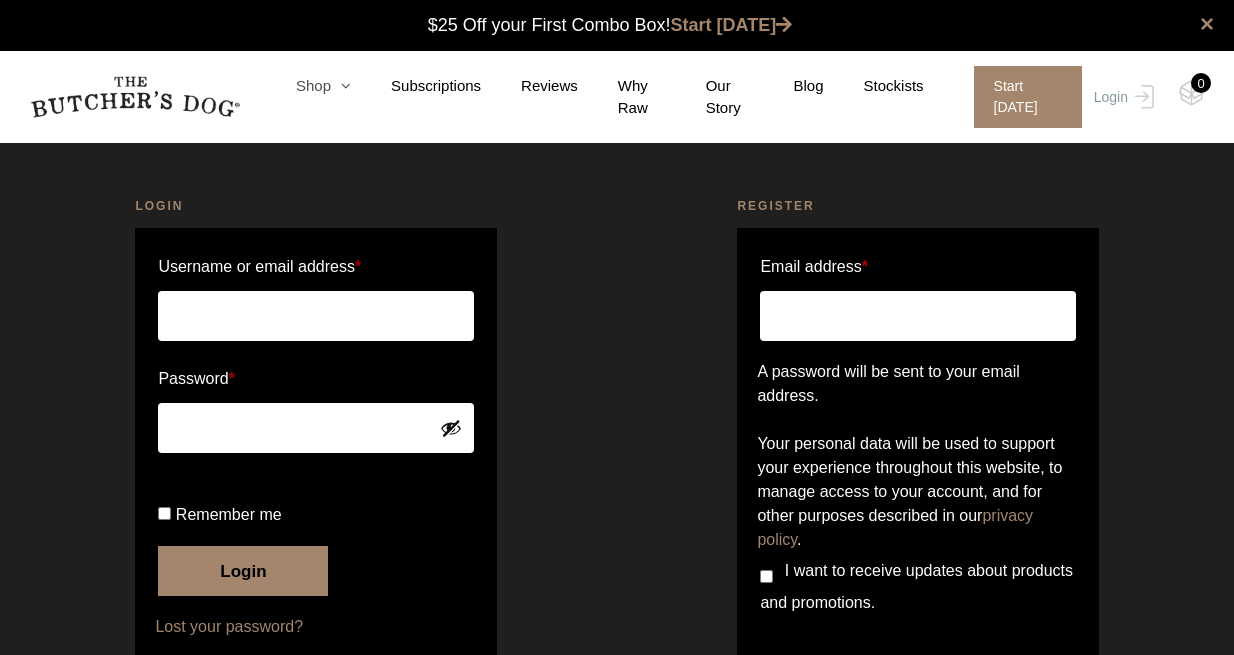 click at bounding box center [341, 85] 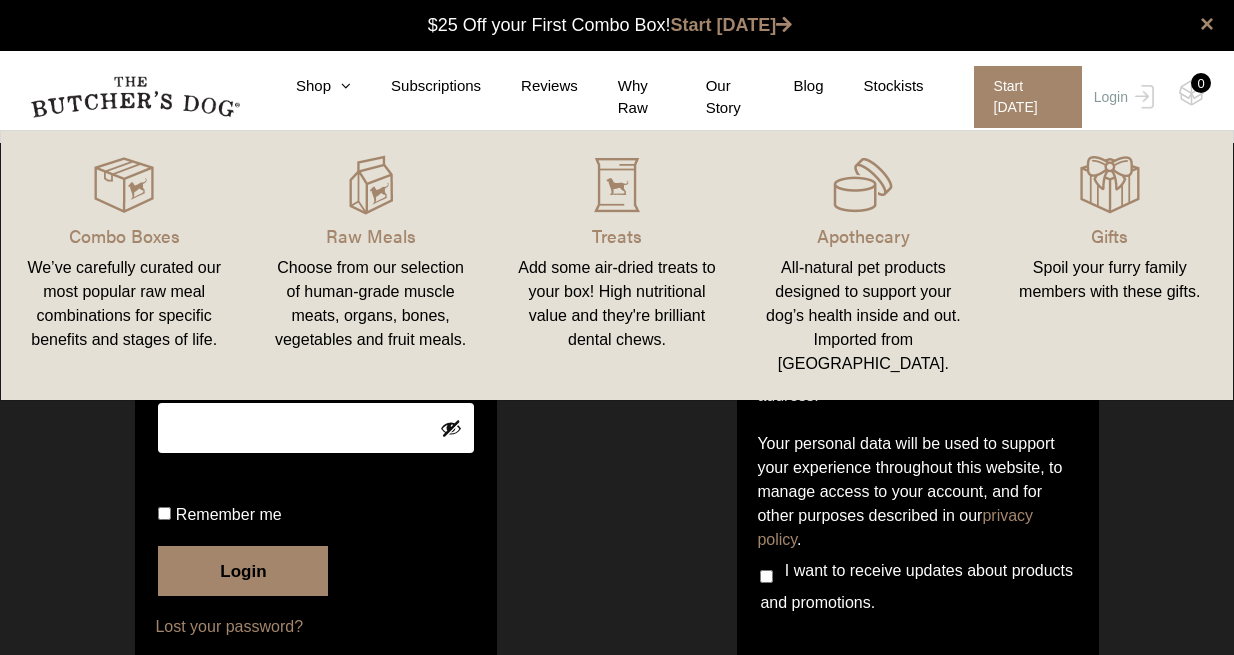 click on "Login
Username or email address  *
Password  *
Remember me
Login
Lost your password?" at bounding box center [316, 474] 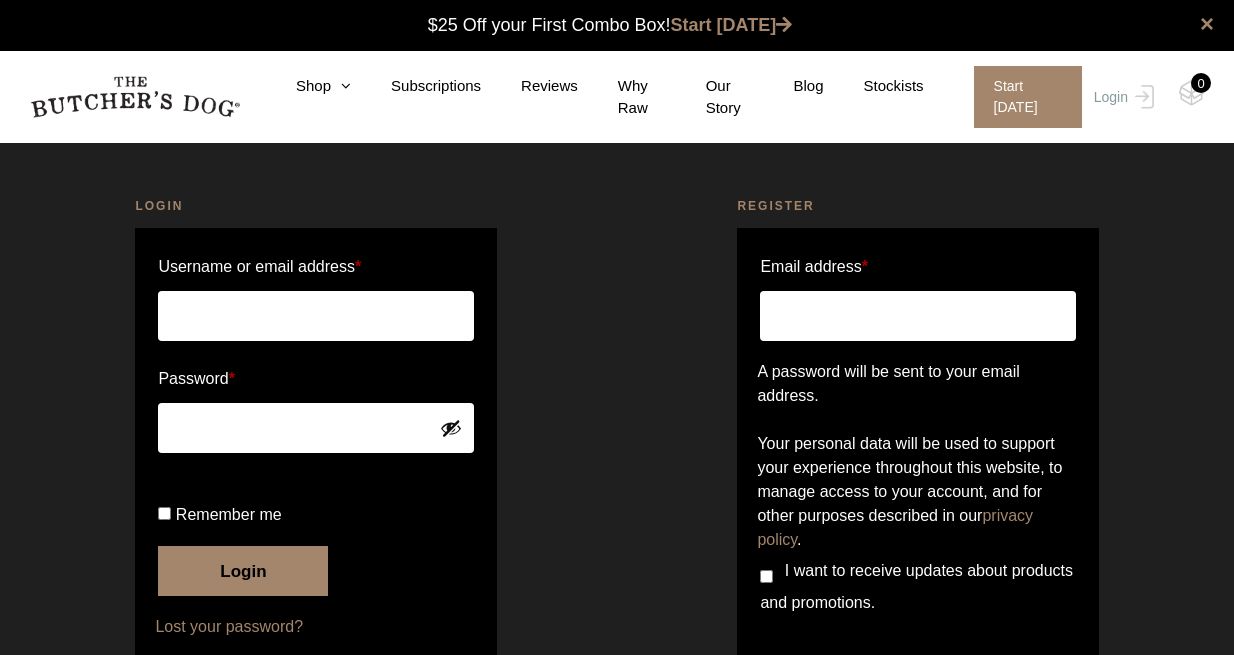 click on "Email address  *" at bounding box center (917, 316) 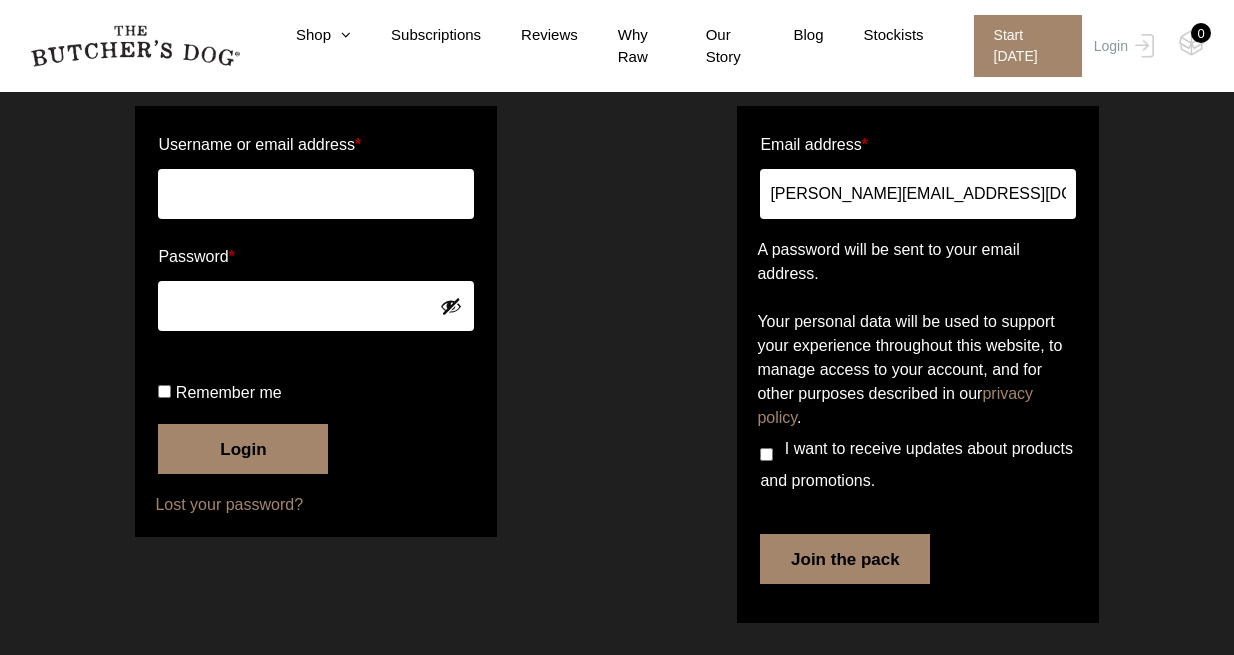 scroll, scrollTop: 193, scrollLeft: 0, axis: vertical 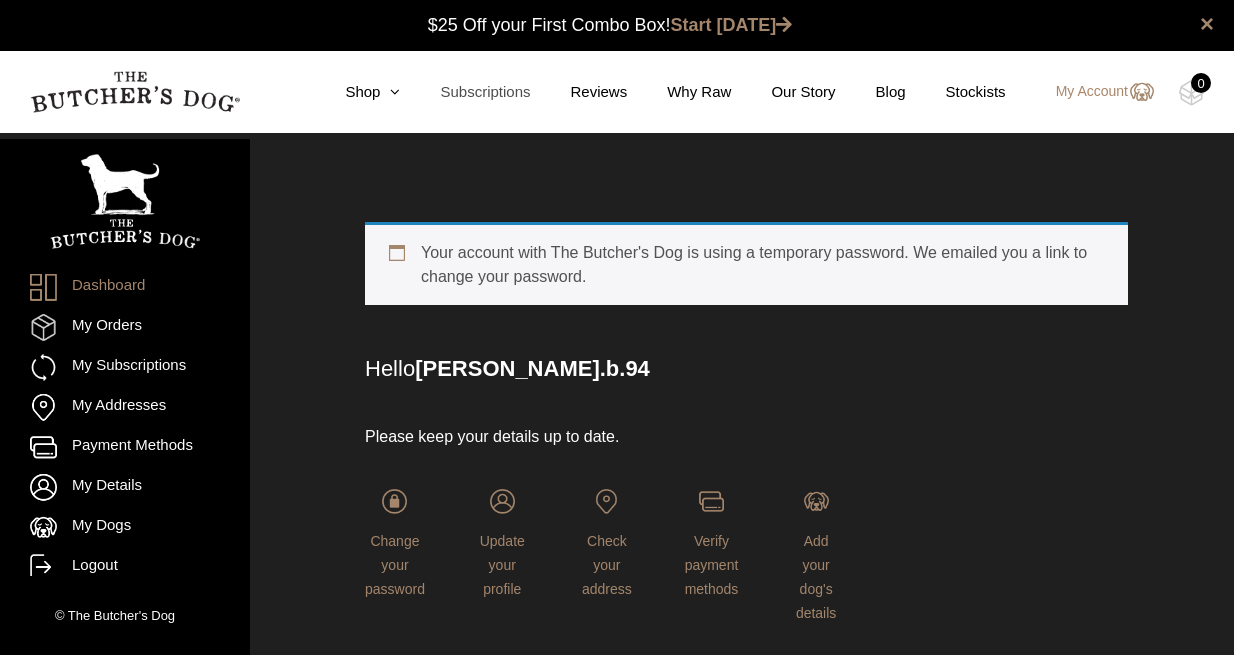 click on "Subscriptions" at bounding box center (465, 92) 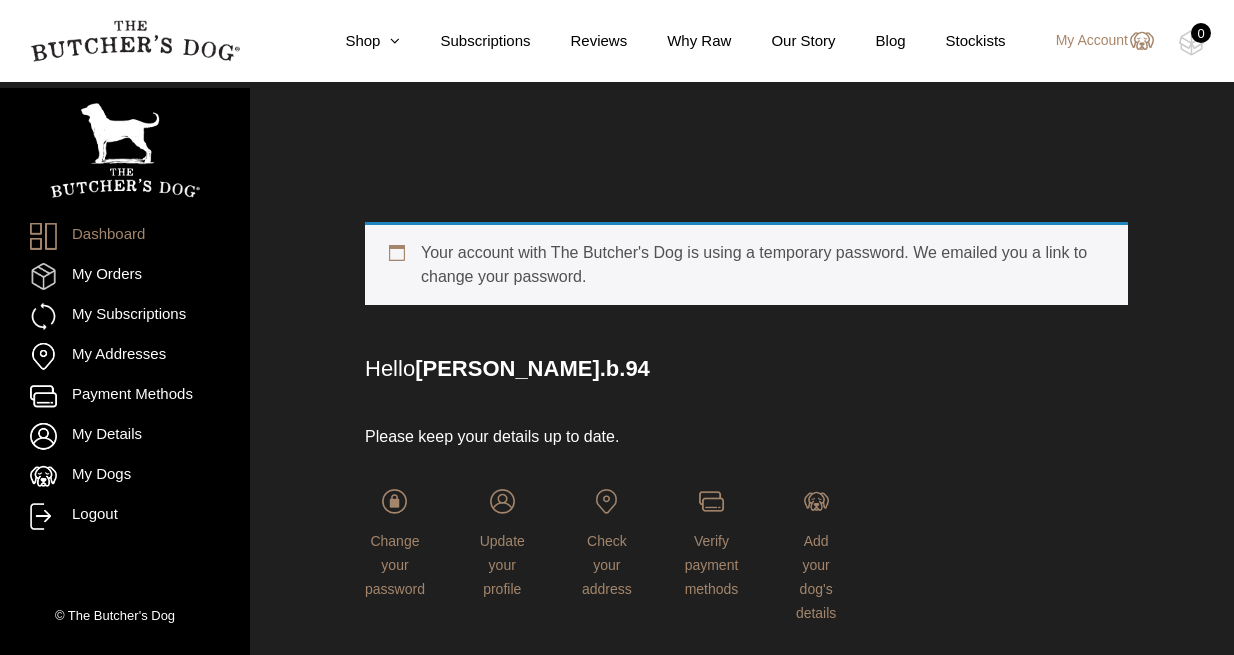 scroll, scrollTop: 184, scrollLeft: 0, axis: vertical 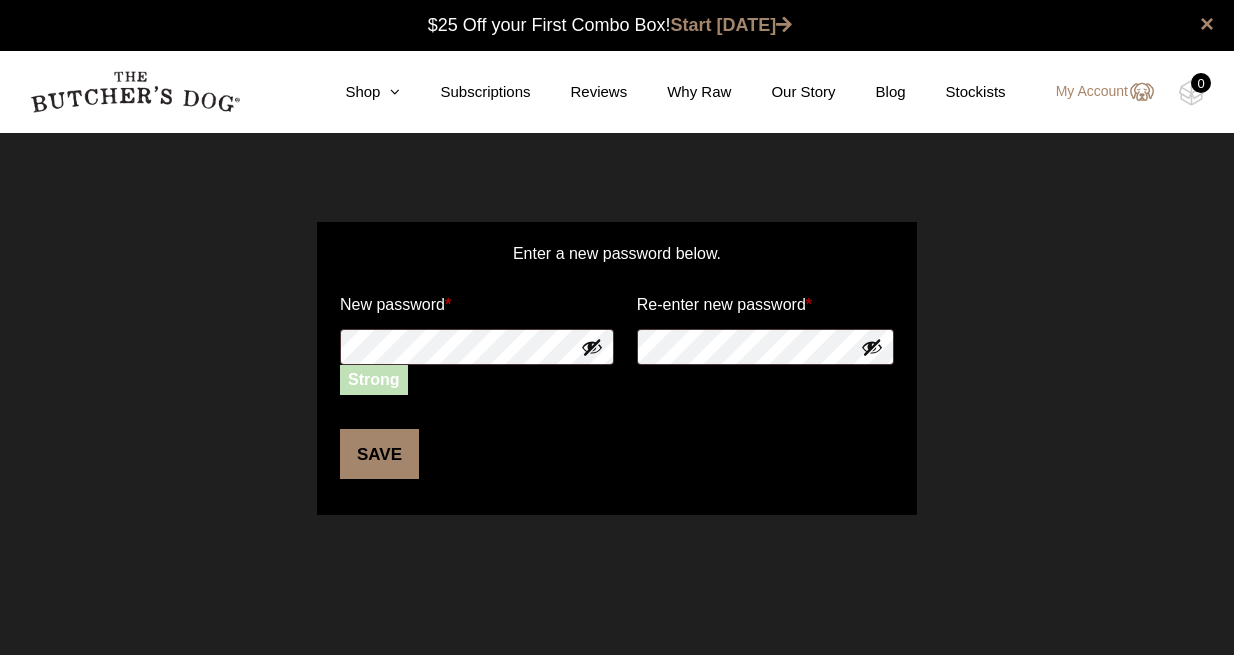 click on "Save" at bounding box center [617, 445] 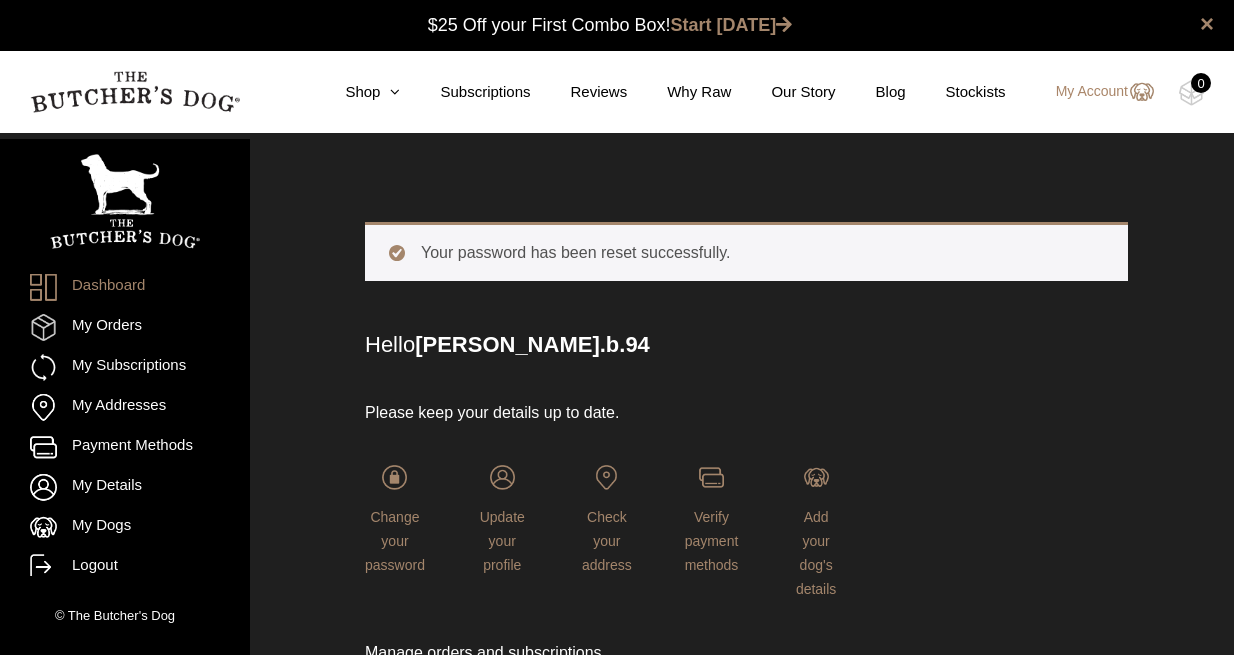 scroll, scrollTop: 0, scrollLeft: 0, axis: both 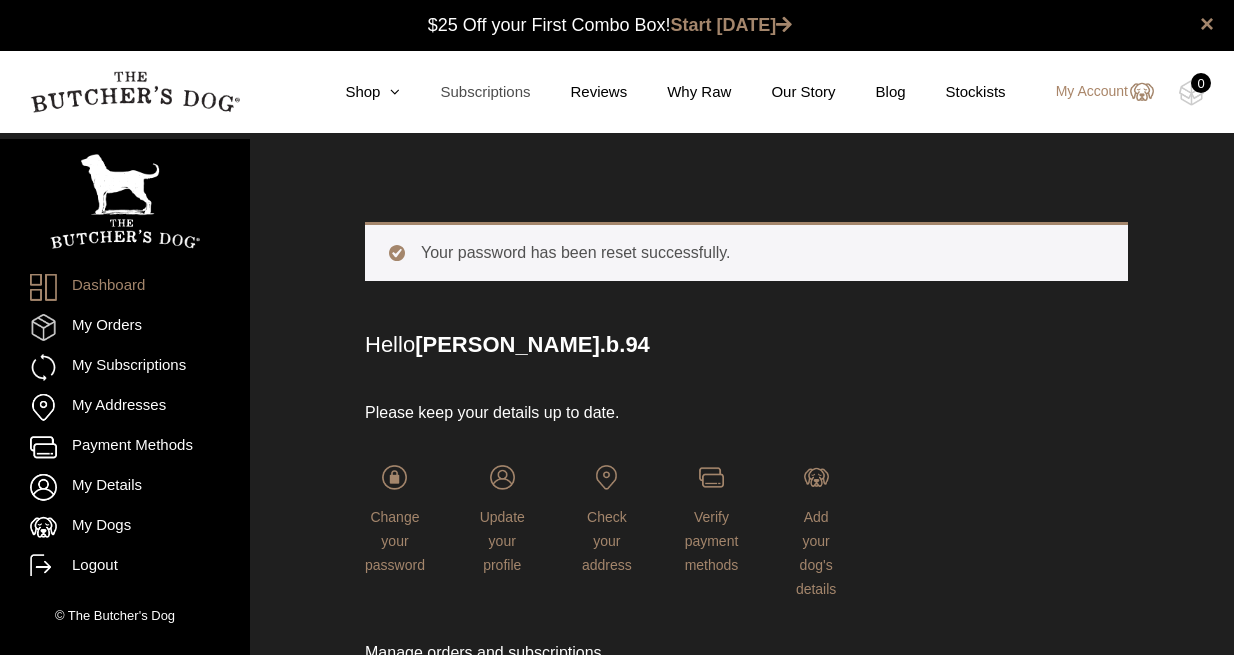 click on "Subscriptions" at bounding box center [465, 92] 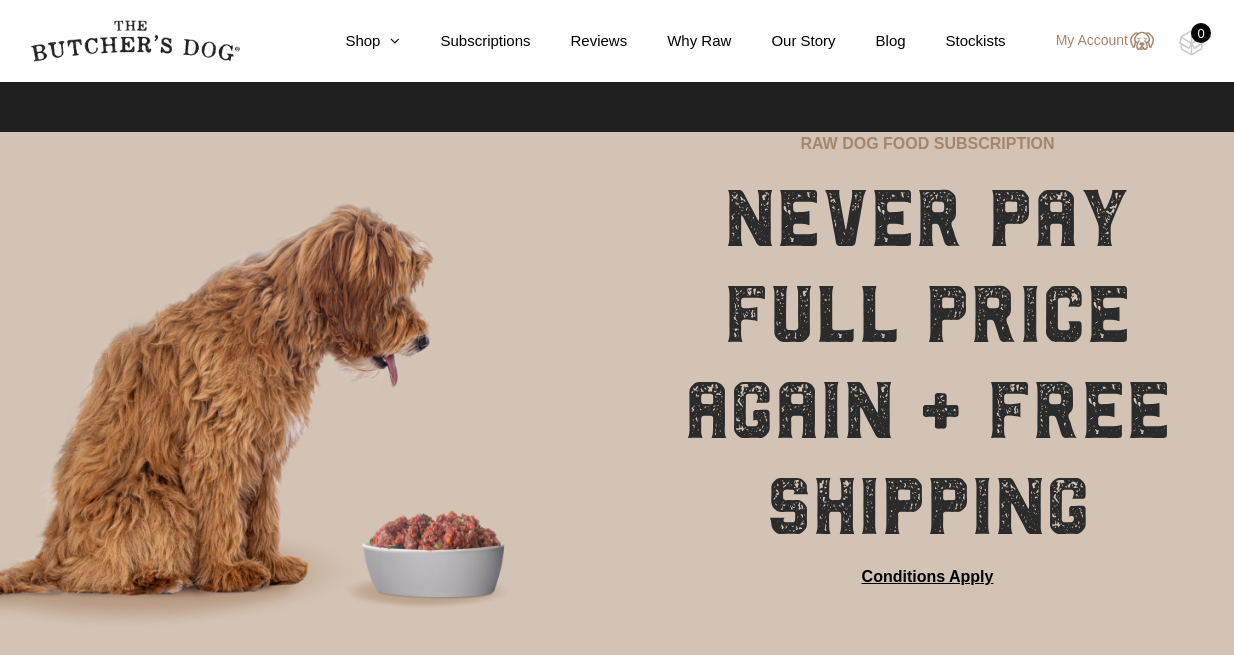 scroll, scrollTop: 361, scrollLeft: 0, axis: vertical 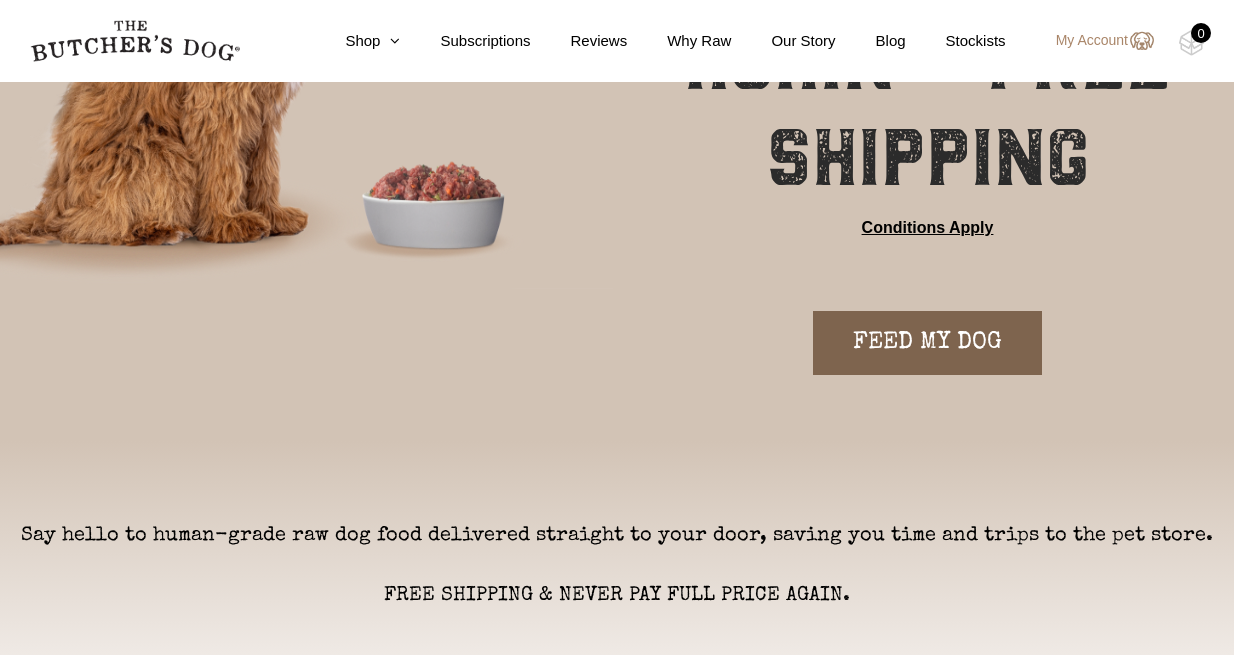 click on "FEED MY DOG" at bounding box center [927, 343] 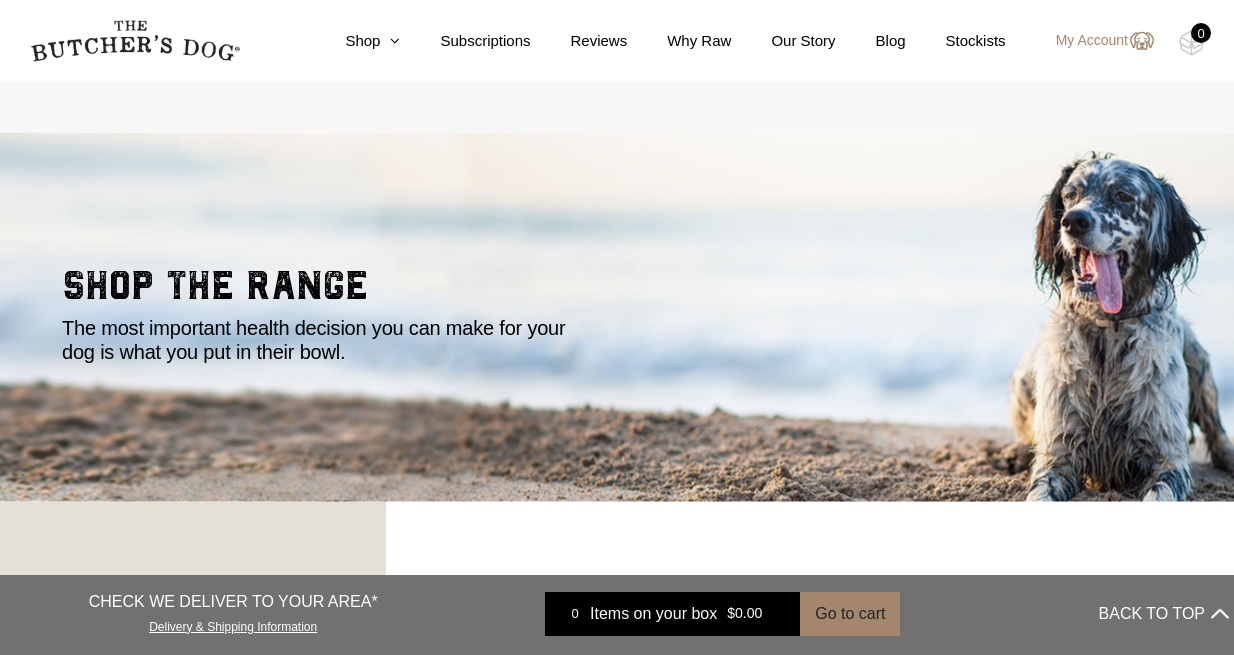 scroll, scrollTop: 658, scrollLeft: 0, axis: vertical 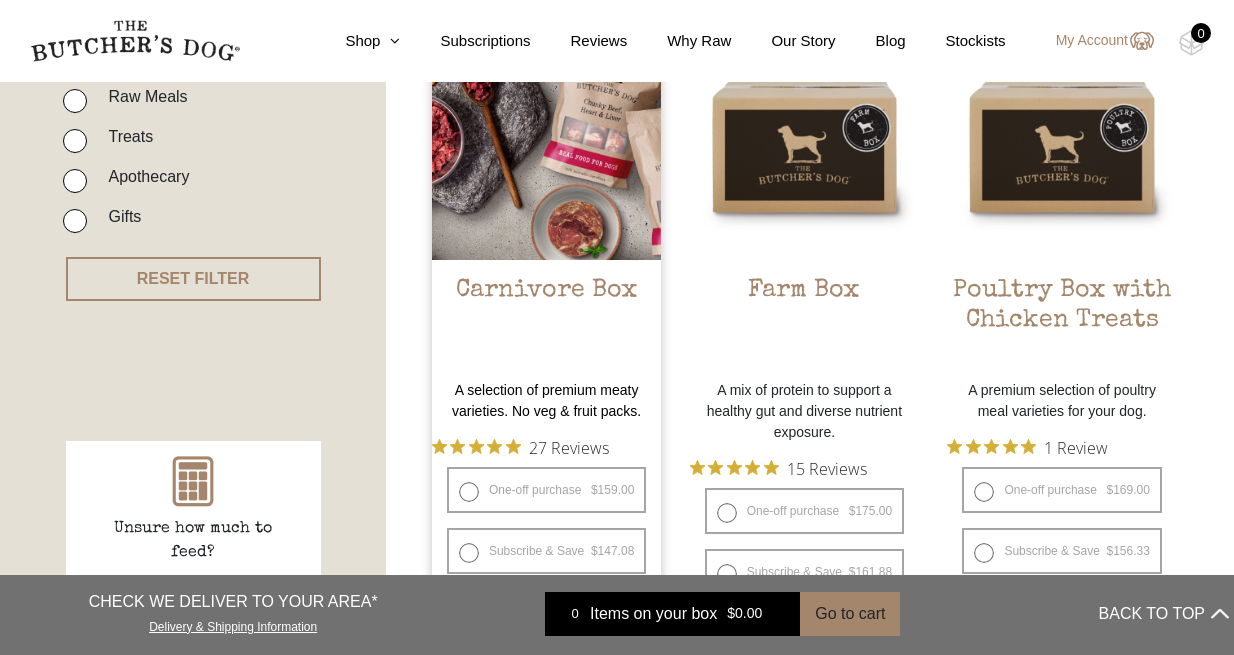 click on "Carnivore Box" at bounding box center (546, 323) 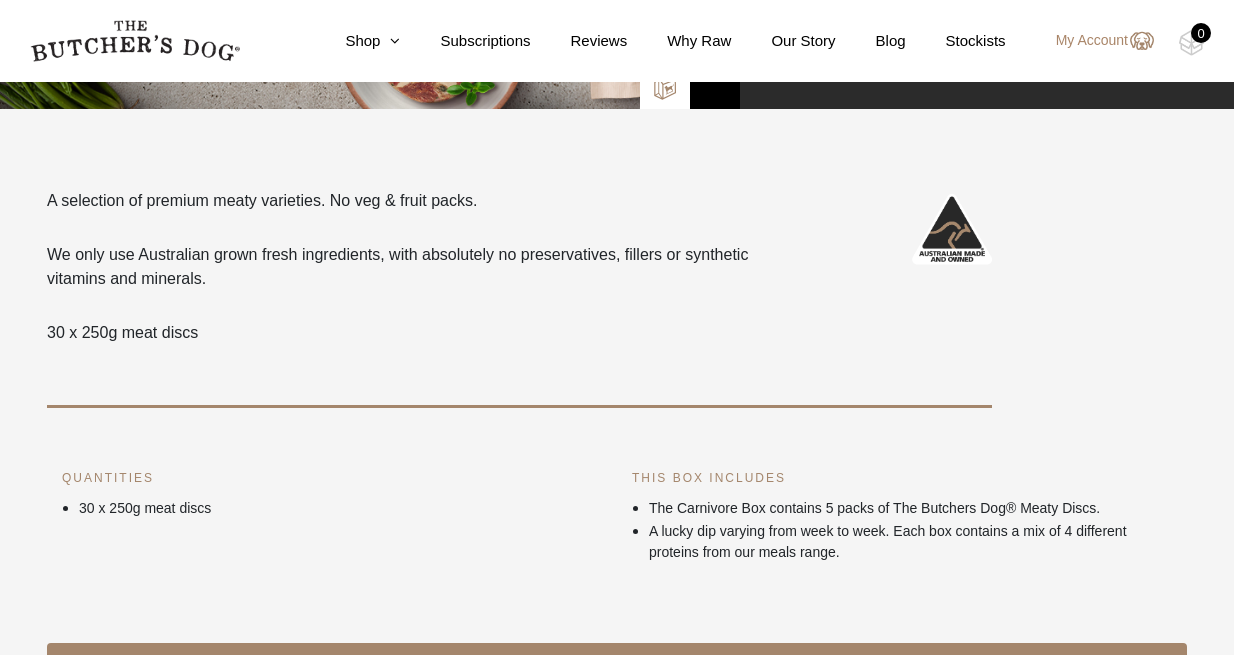 scroll, scrollTop: 653, scrollLeft: 0, axis: vertical 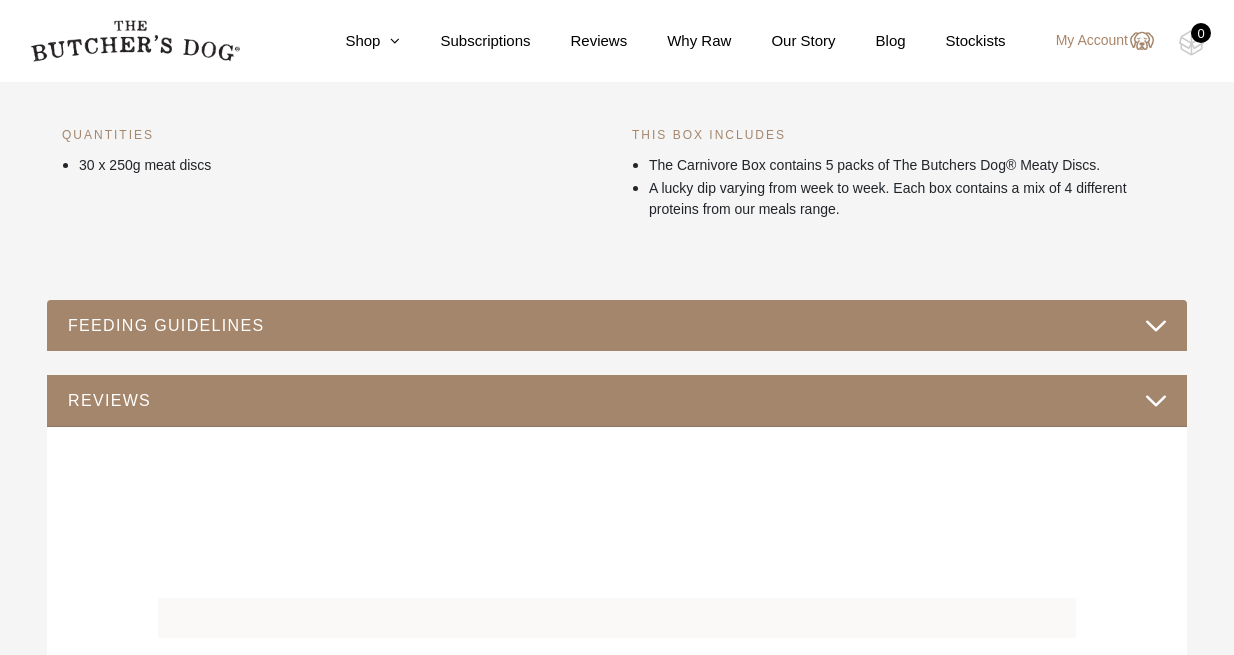 click on "FEEDING GUIDELINES" at bounding box center (617, 325) 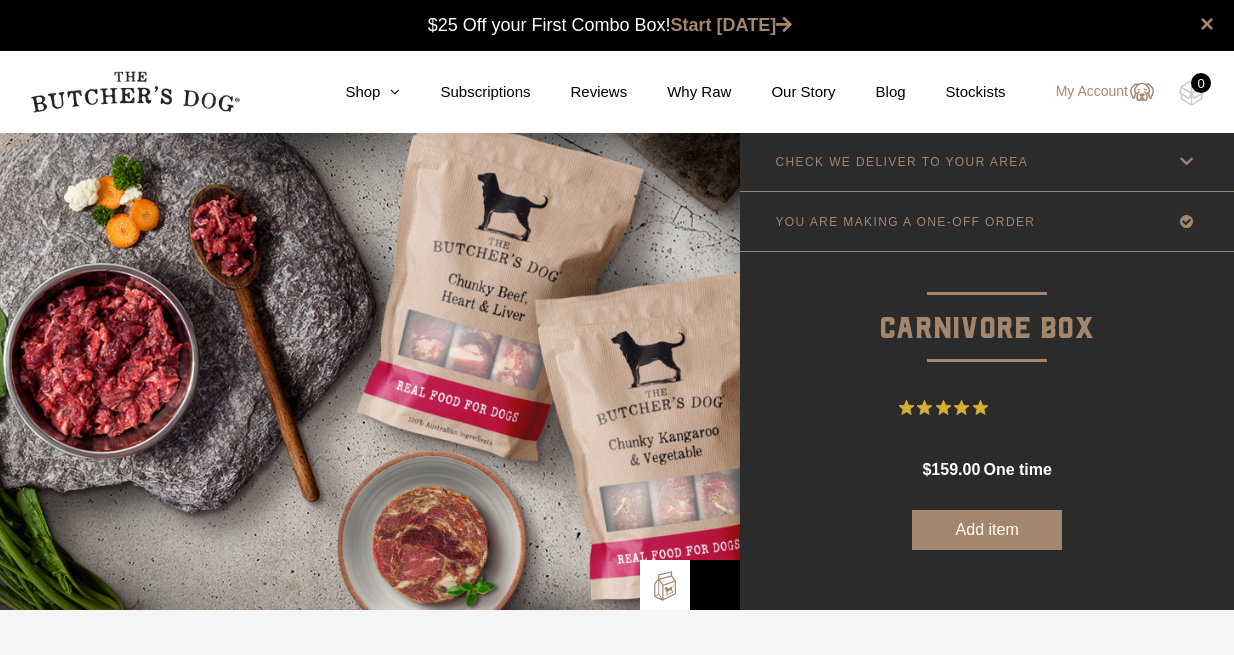 scroll, scrollTop: 0, scrollLeft: 0, axis: both 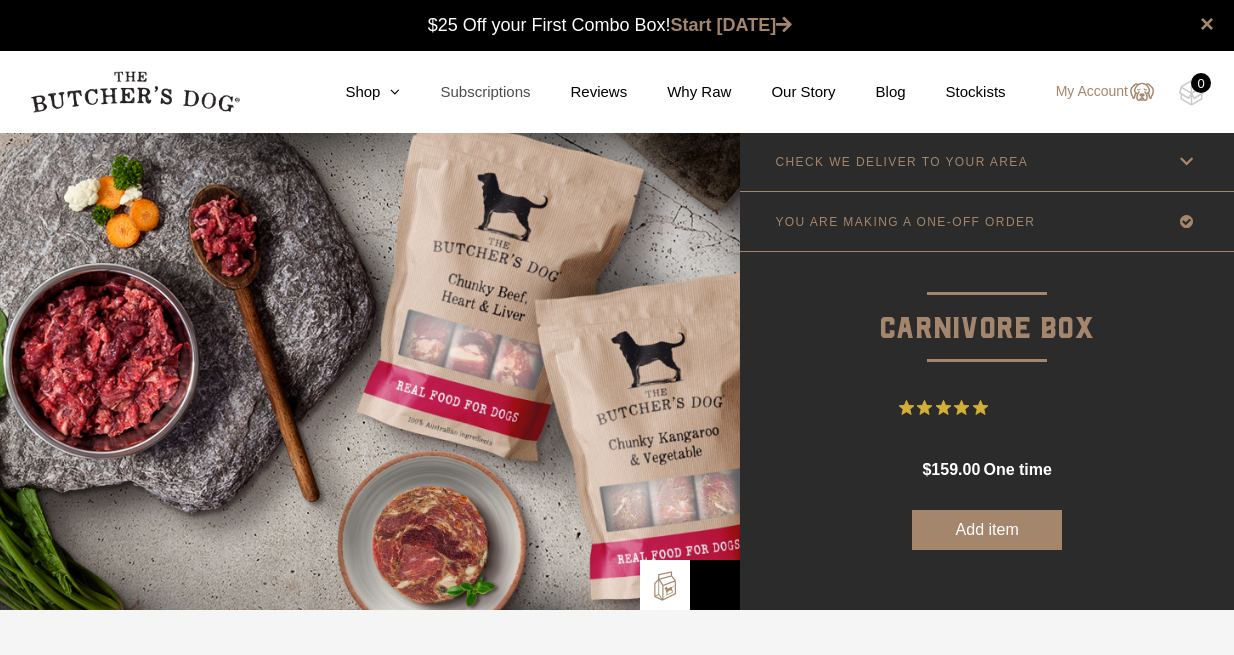 click on "Subscriptions" at bounding box center [465, 92] 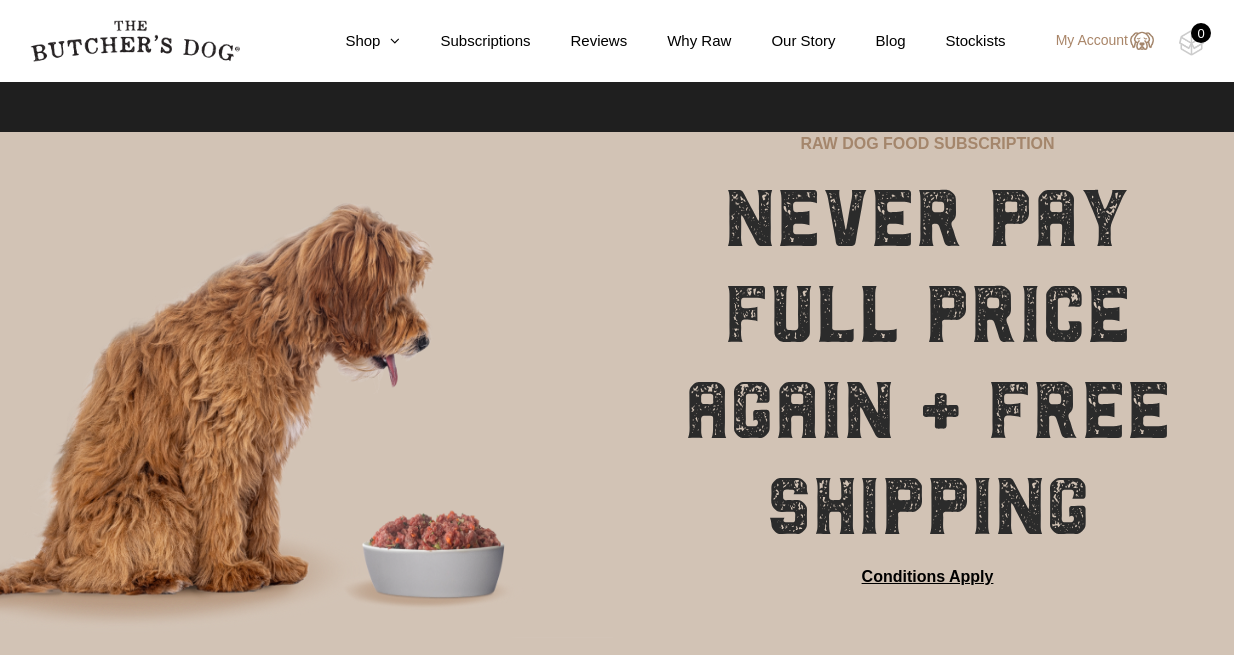 scroll, scrollTop: 1614, scrollLeft: 0, axis: vertical 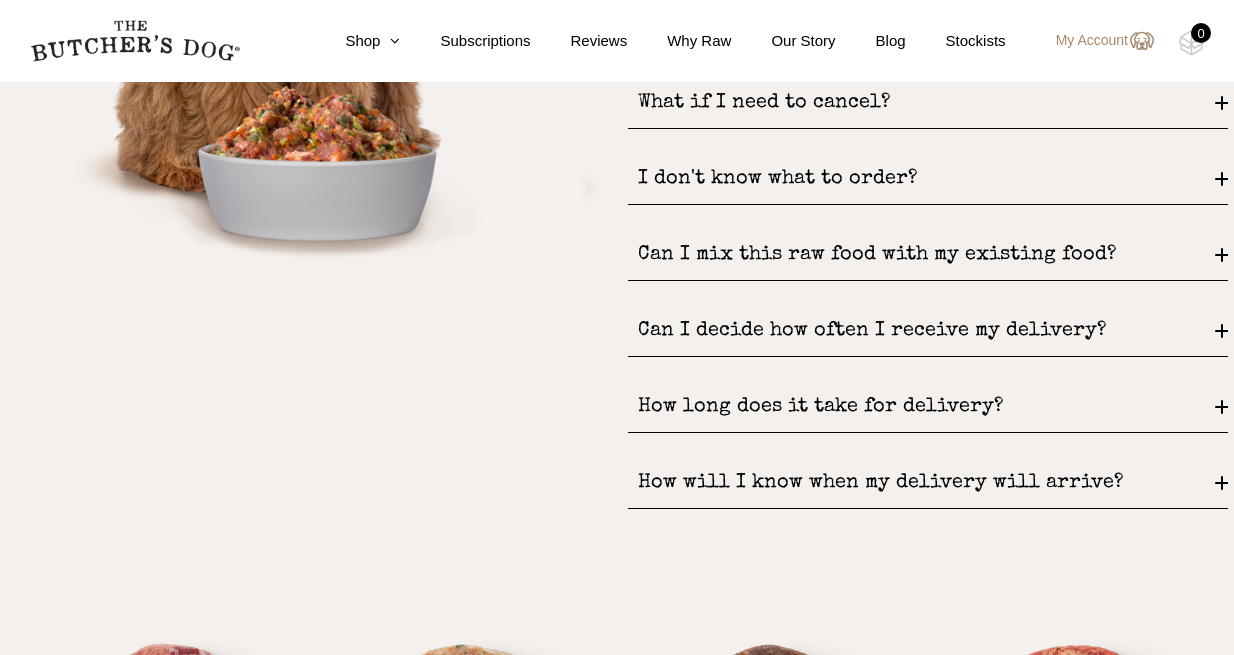 click on "I don't know what to order?" at bounding box center [928, 179] 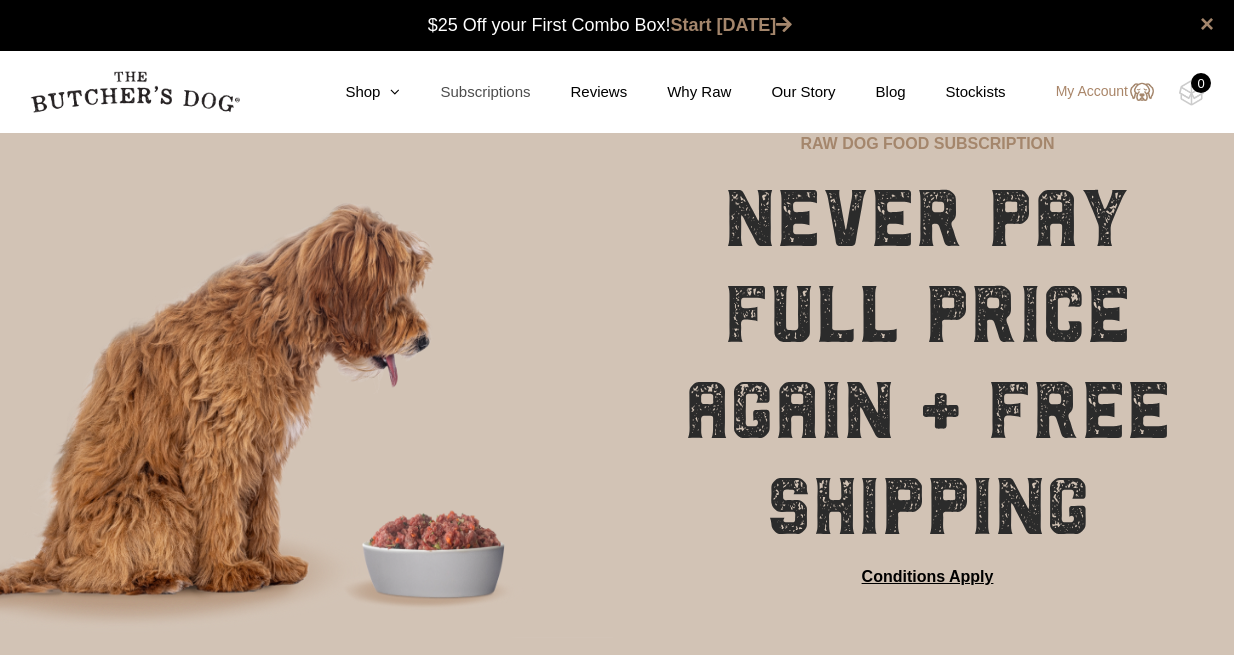 scroll, scrollTop: 0, scrollLeft: 0, axis: both 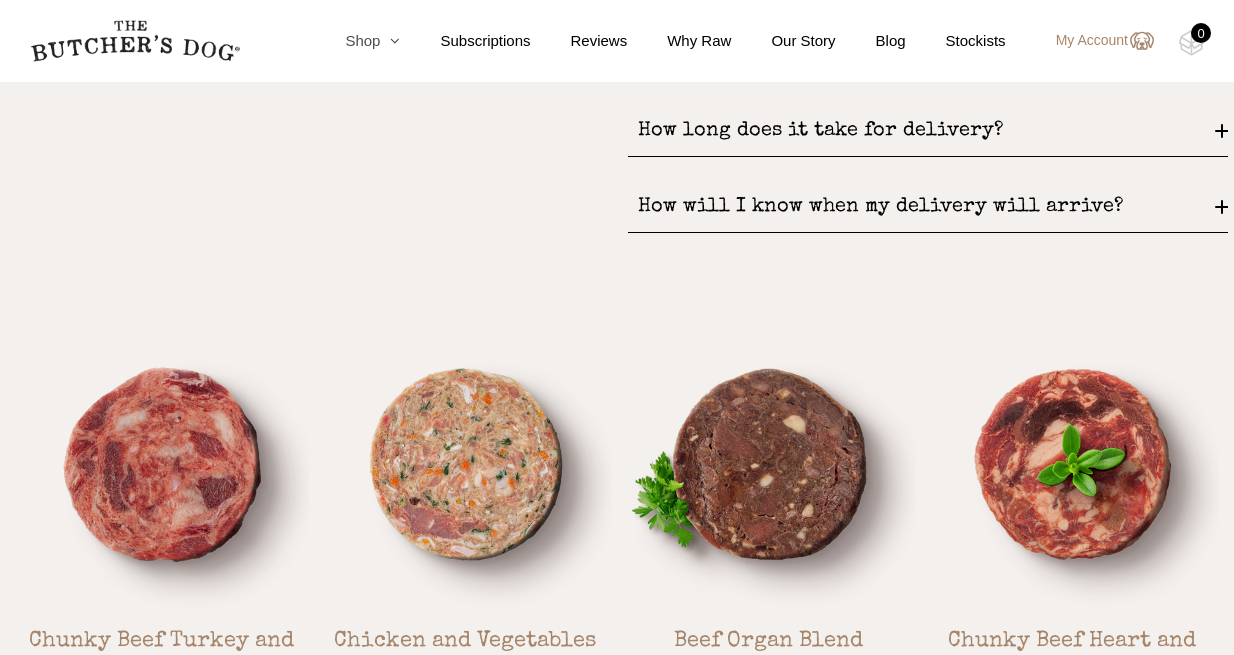 click at bounding box center (390, 40) 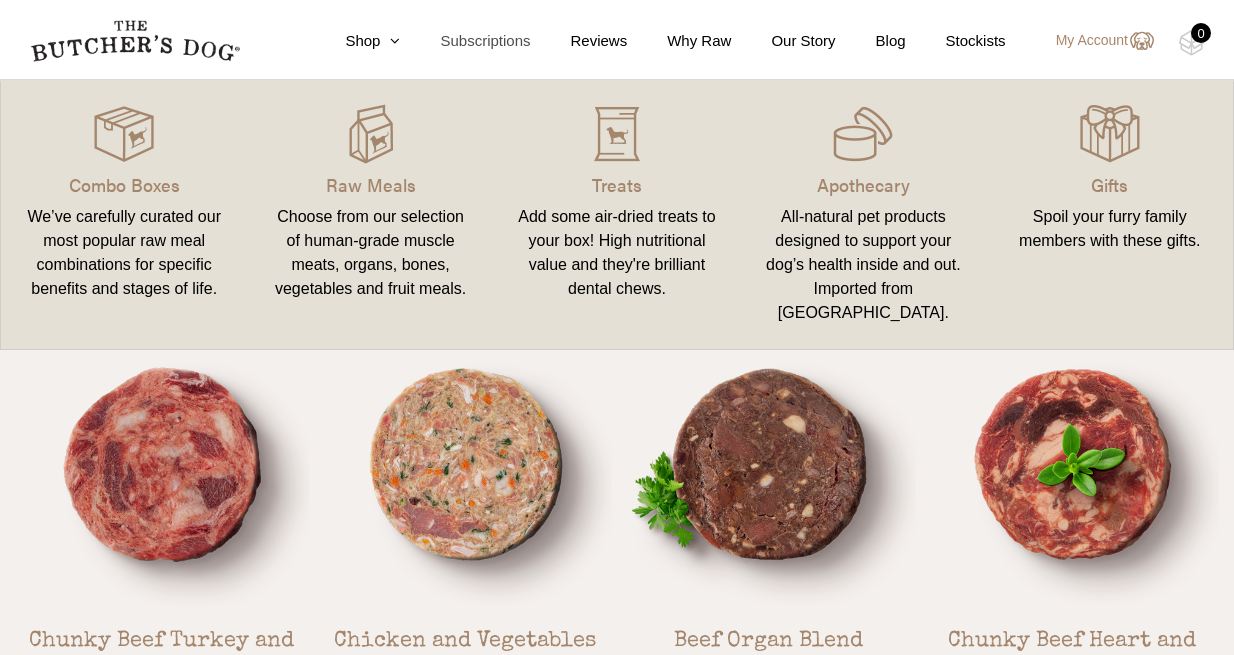 click on "Subscriptions" at bounding box center (465, 41) 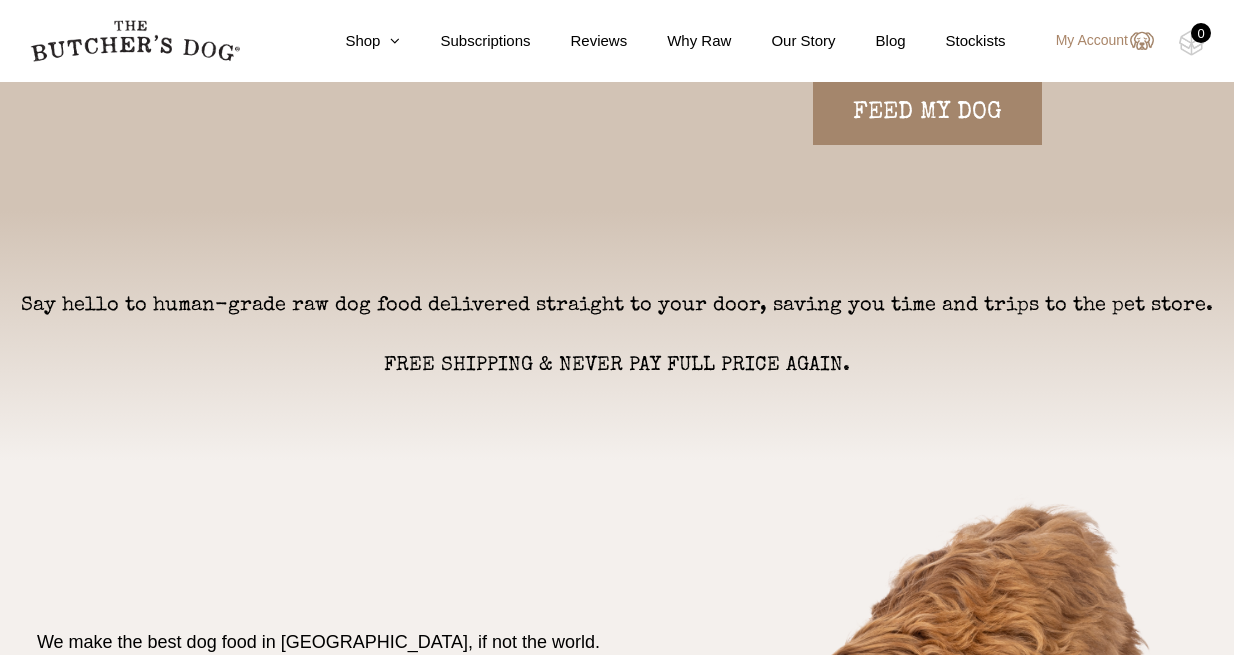 scroll, scrollTop: 0, scrollLeft: 0, axis: both 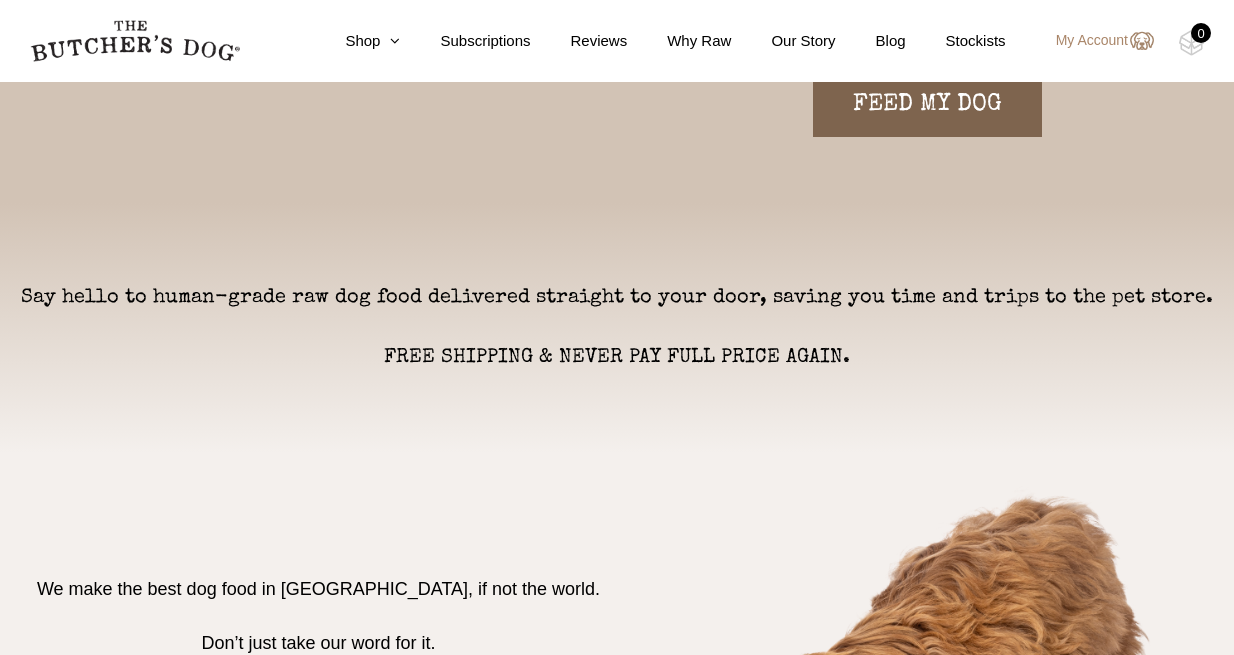 click on "FEED MY DOG" at bounding box center [927, 105] 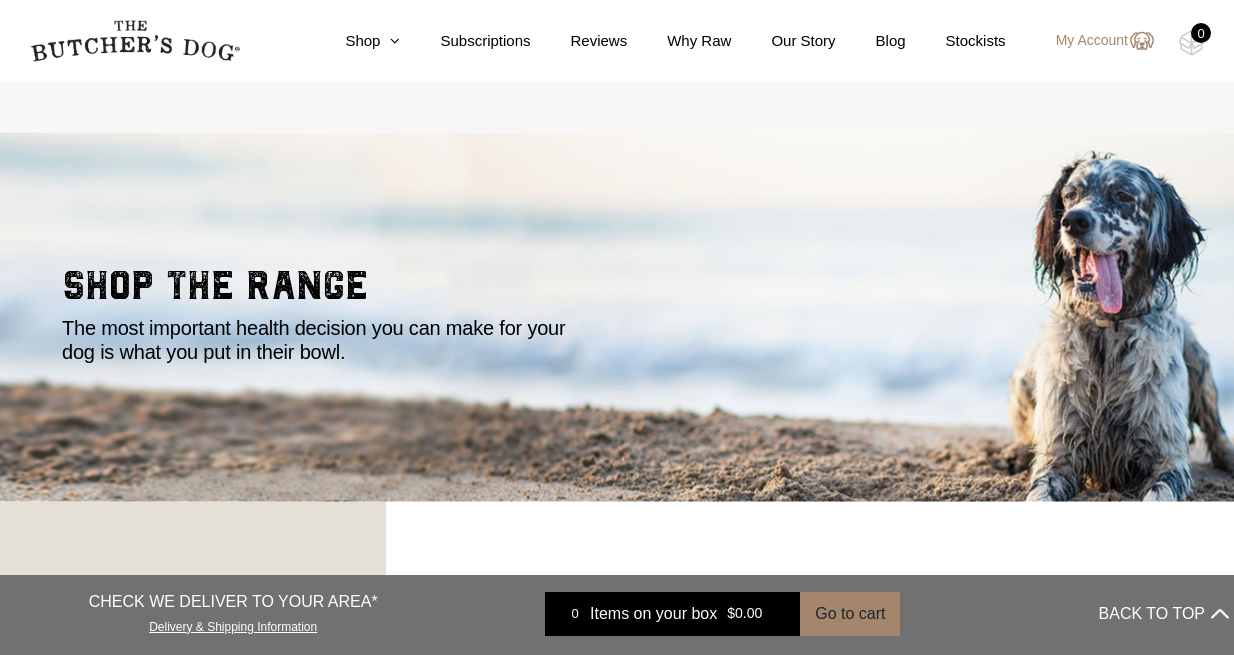 scroll, scrollTop: 685, scrollLeft: 0, axis: vertical 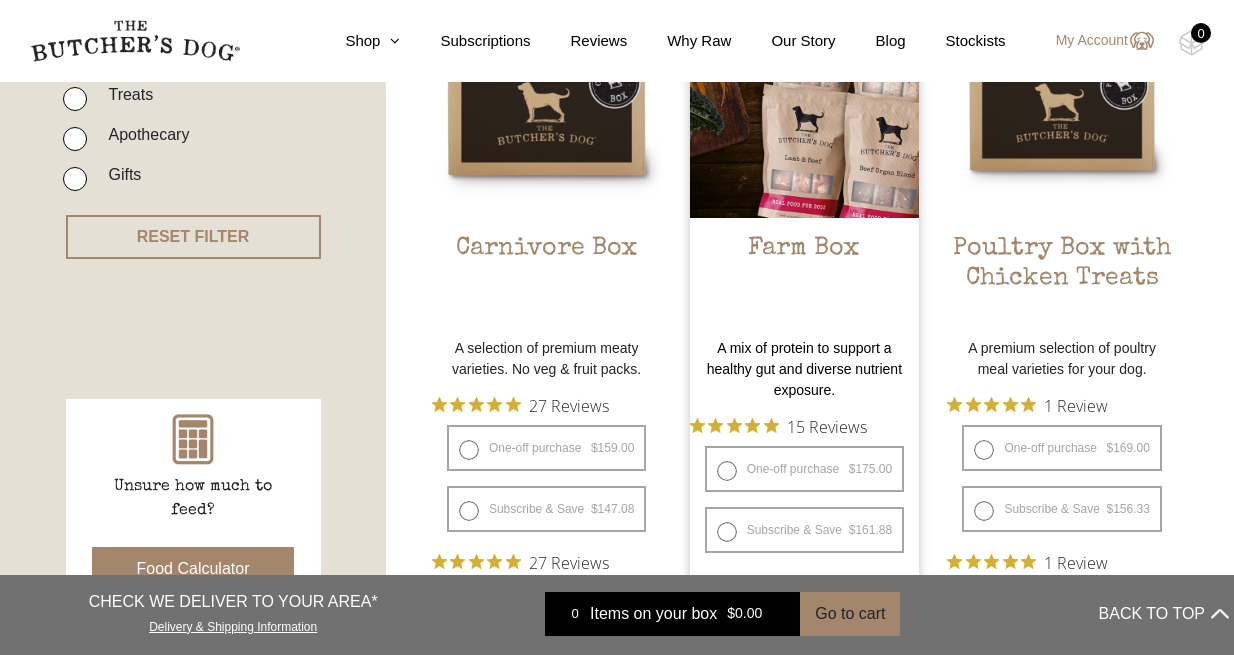 click on "Farm Box" at bounding box center [804, 281] 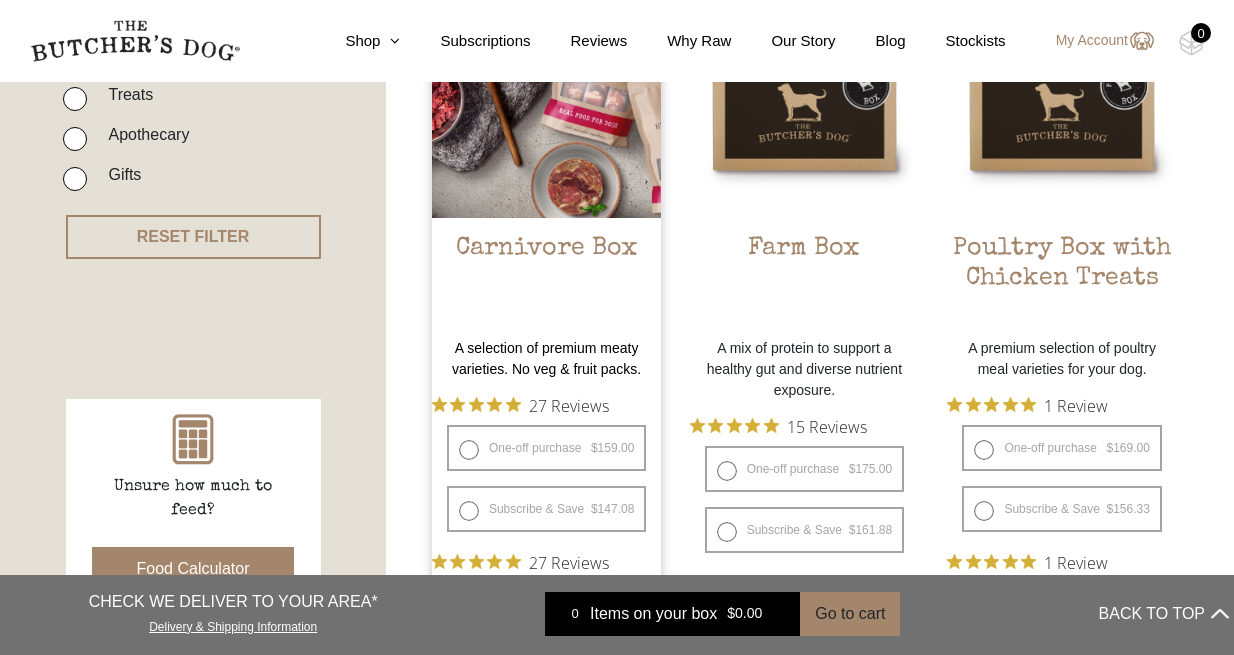click on "Carnivore Box" at bounding box center [546, 281] 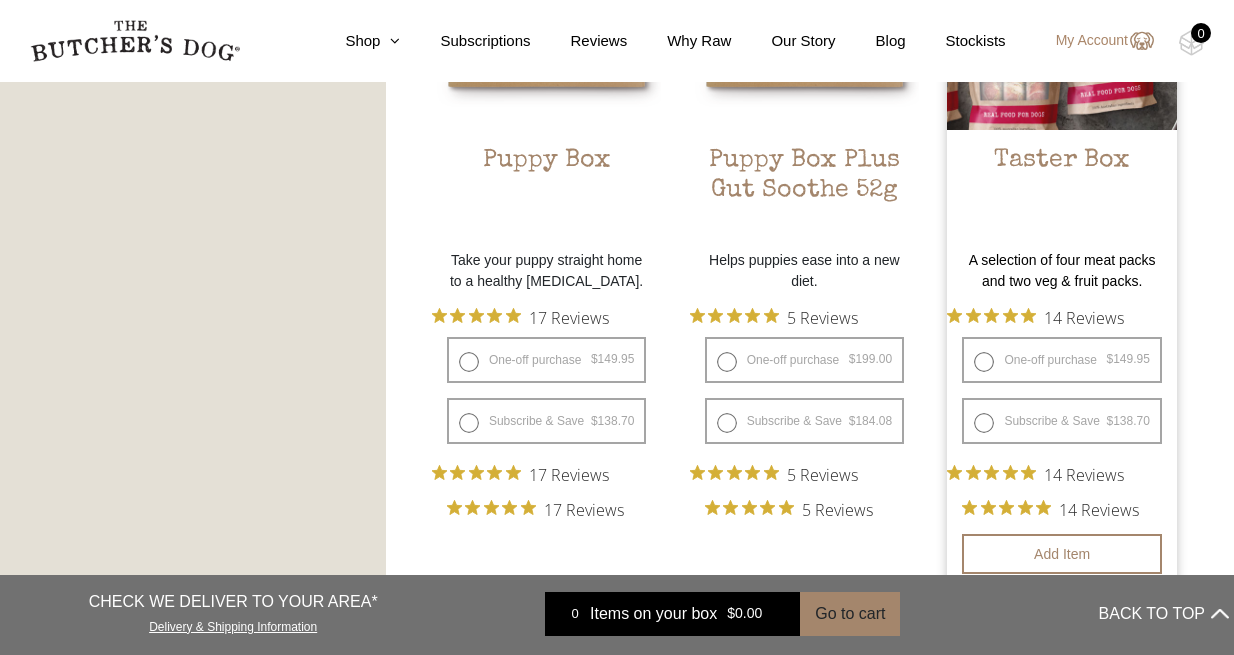 scroll, scrollTop: 1374, scrollLeft: 0, axis: vertical 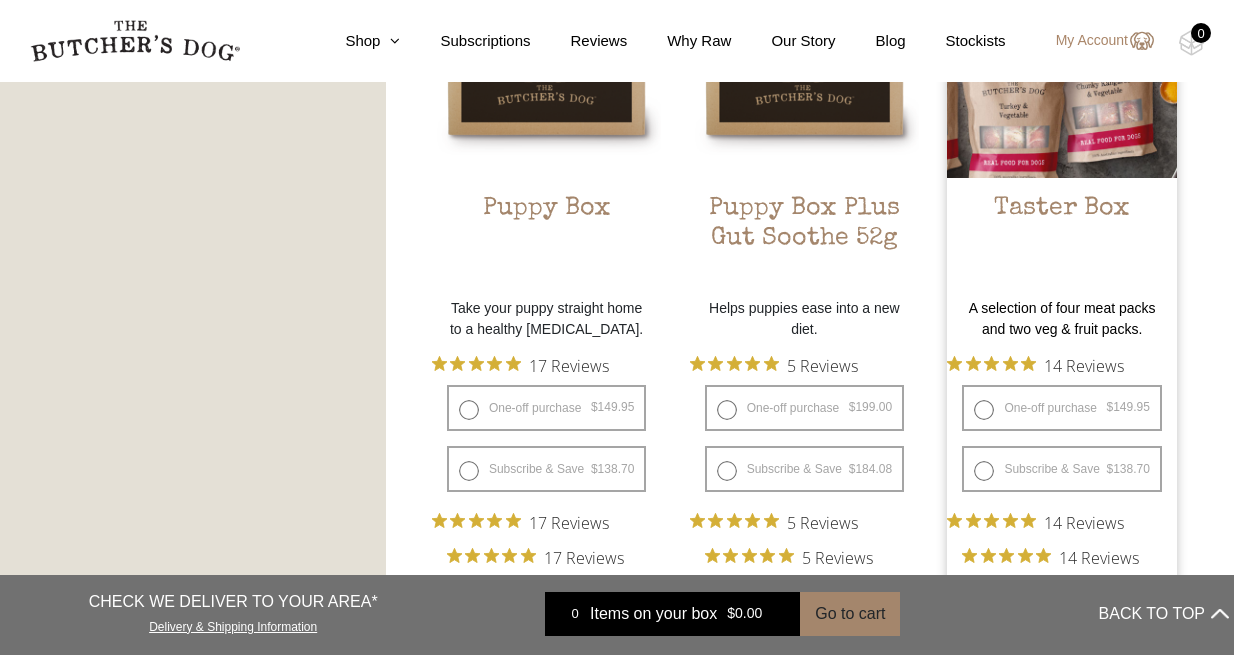 click on "Taster Box" at bounding box center [1061, 241] 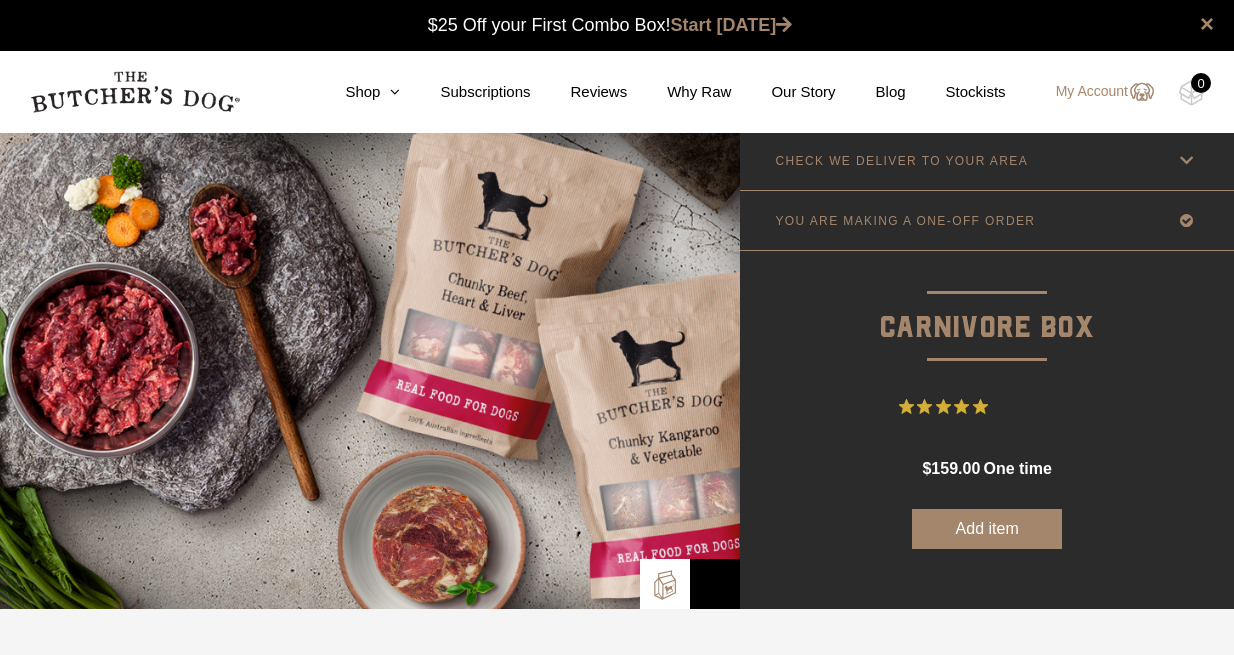 scroll, scrollTop: 0, scrollLeft: 0, axis: both 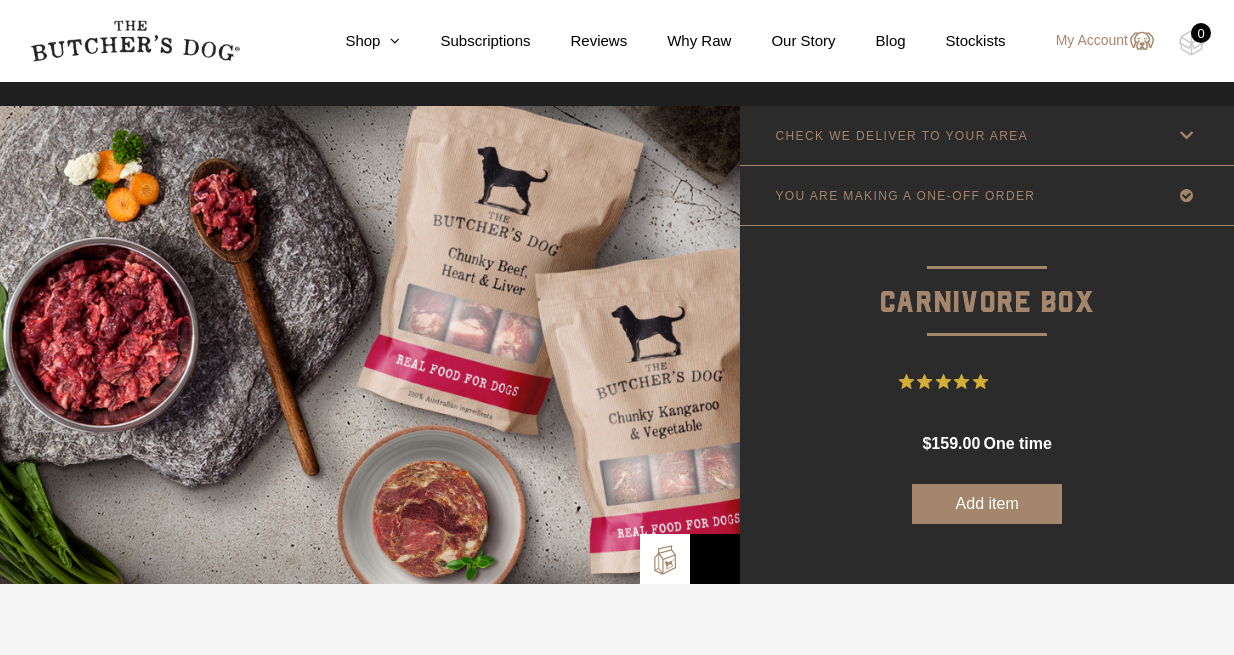 click on "Add item" at bounding box center [987, 504] 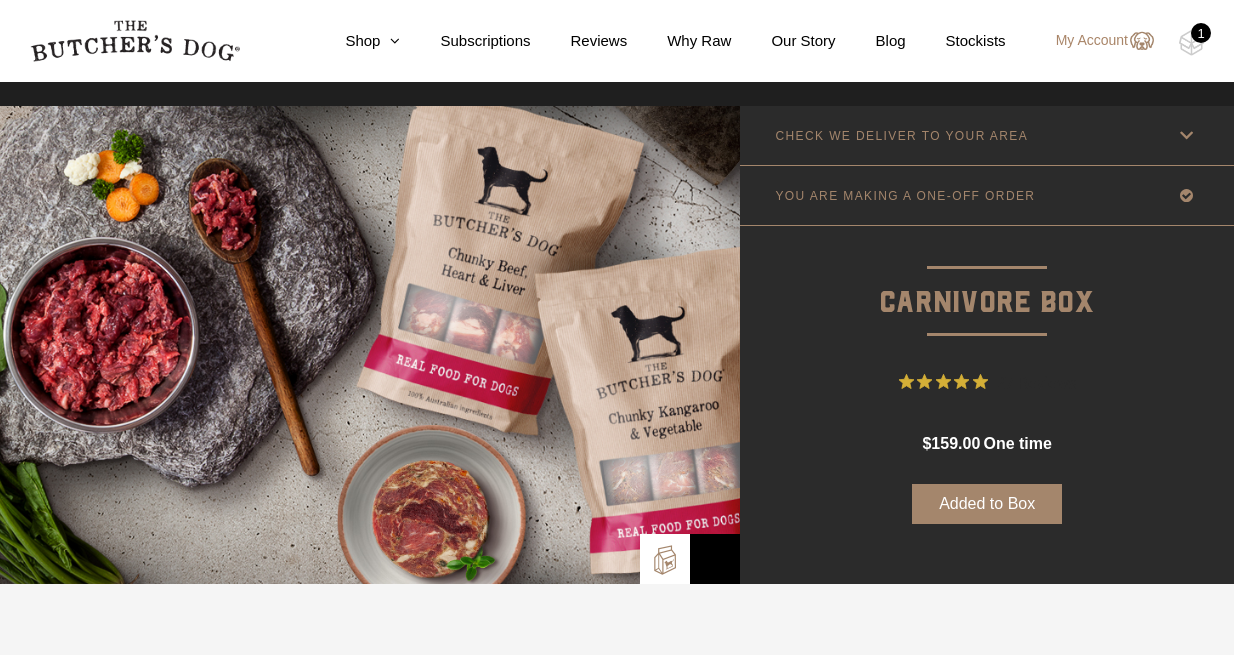 click on "1" at bounding box center (1201, 33) 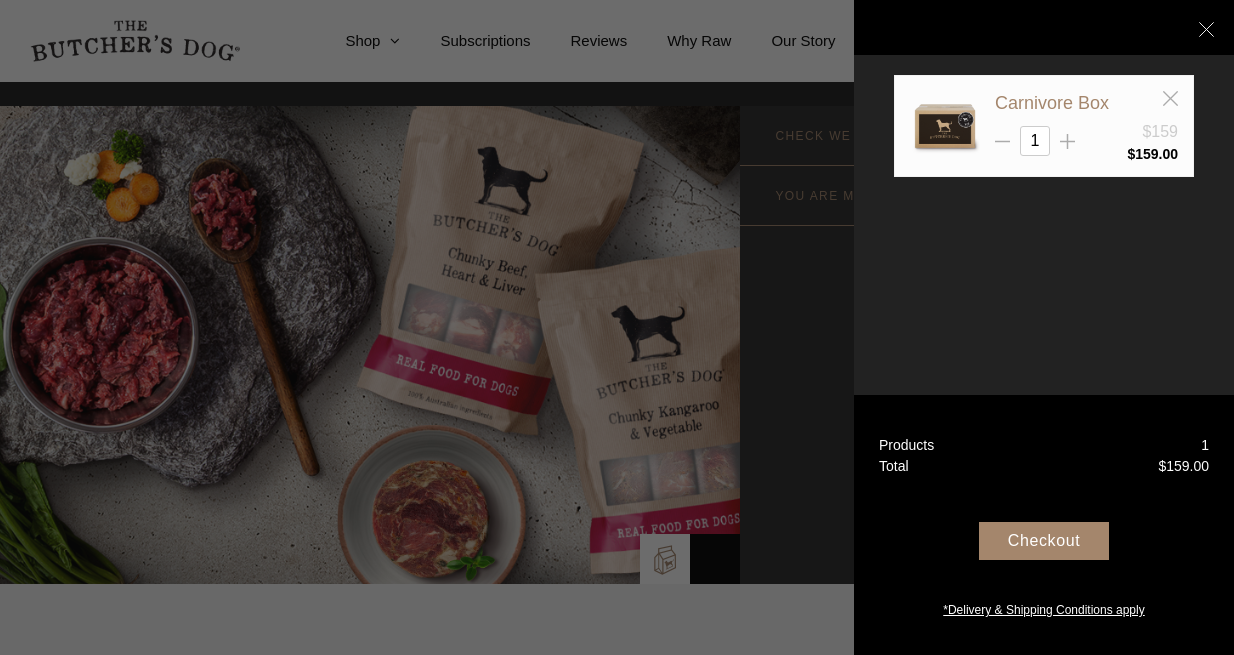 click on "Checkout" at bounding box center [1044, 541] 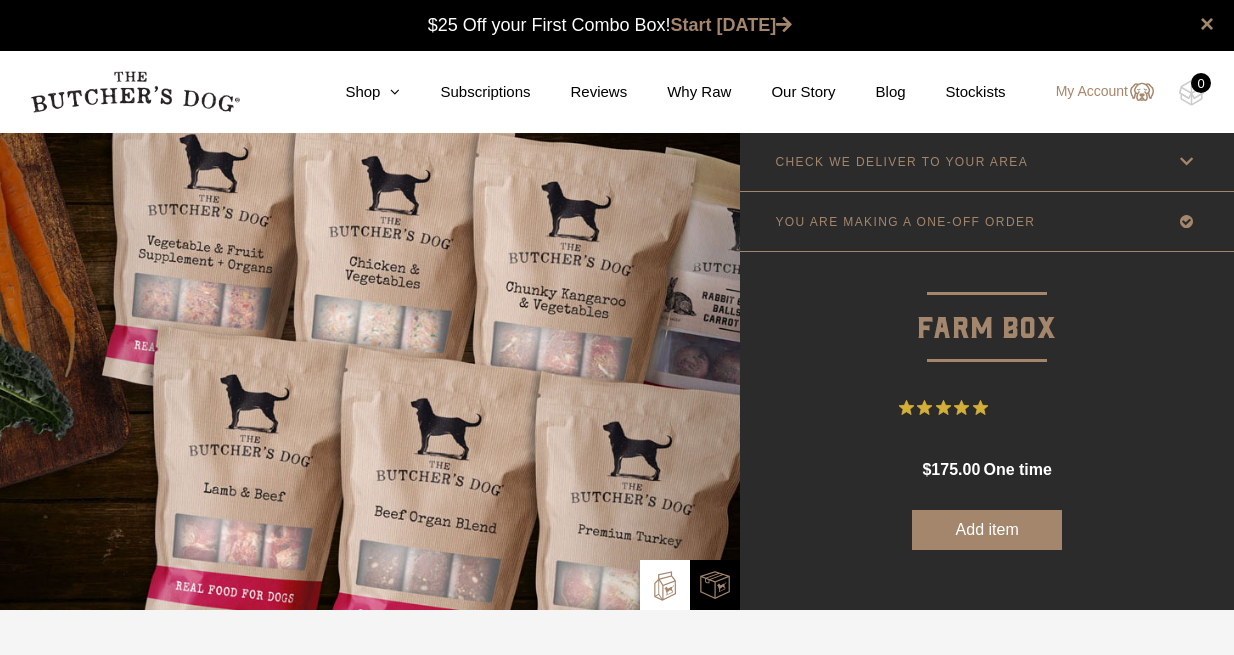 scroll, scrollTop: 1, scrollLeft: 0, axis: vertical 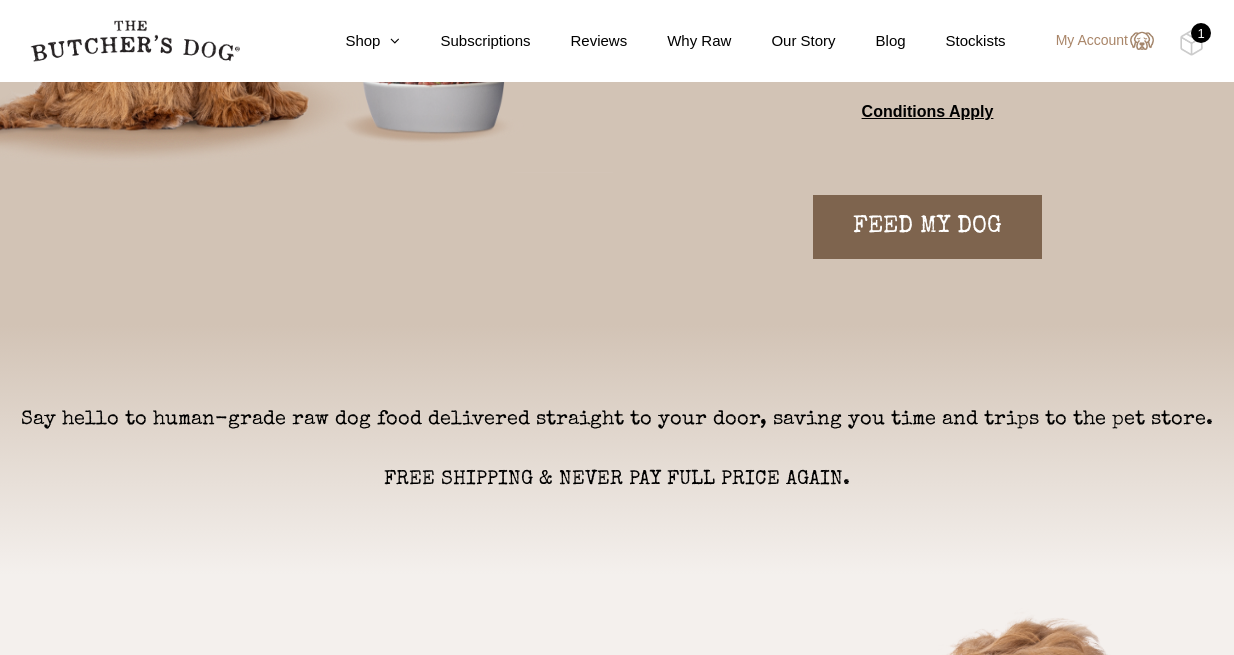 click on "FEED MY DOG" at bounding box center (927, 227) 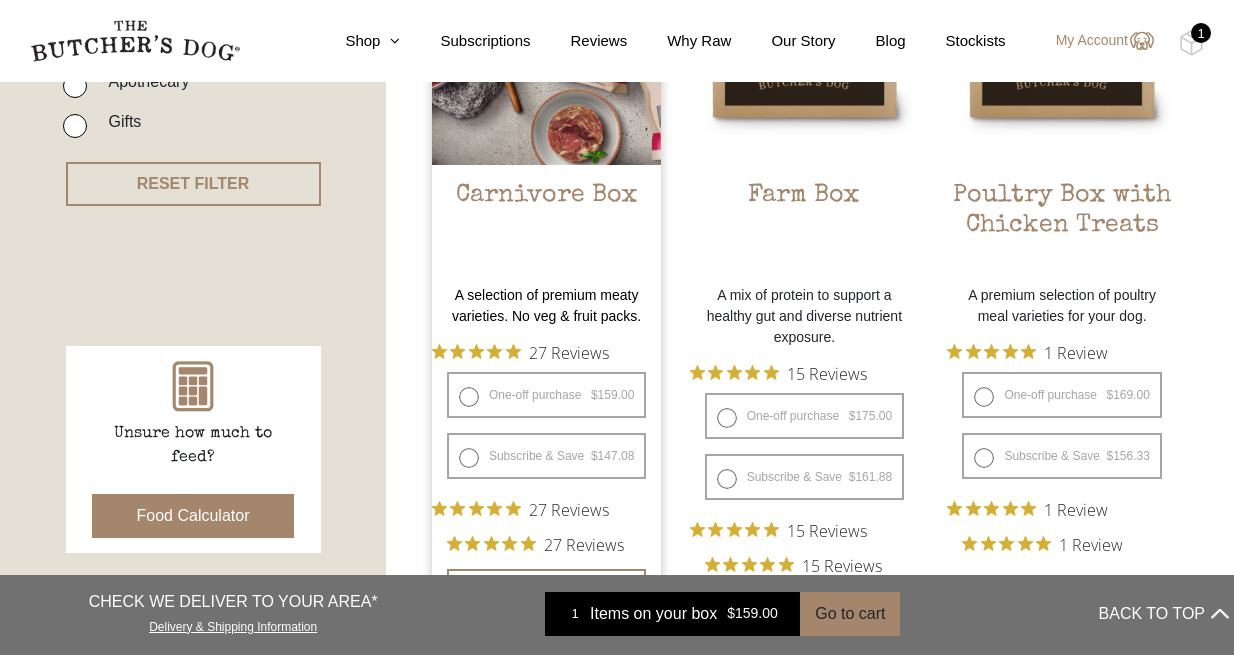 scroll, scrollTop: 674, scrollLeft: 0, axis: vertical 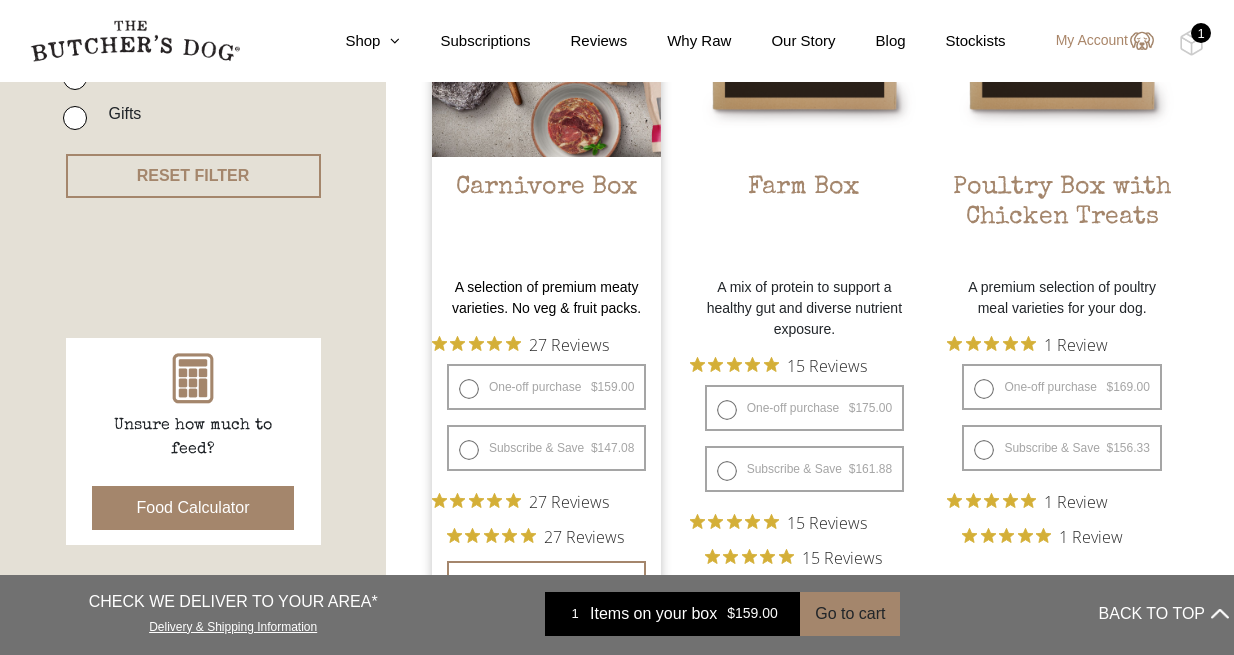 click on "Subscribe &
Save $ 159.00   Original price was: $159.00. $ 147.08 Current price is: $147.08.    / week" at bounding box center (546, 448) 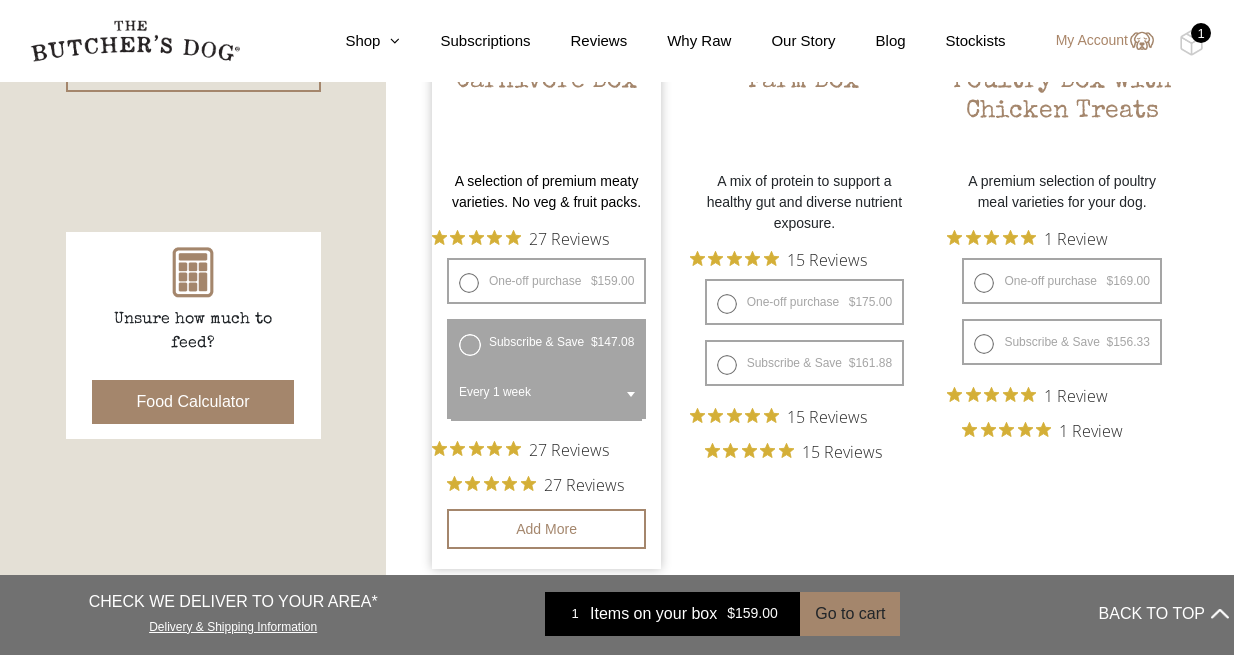 scroll, scrollTop: 781, scrollLeft: 0, axis: vertical 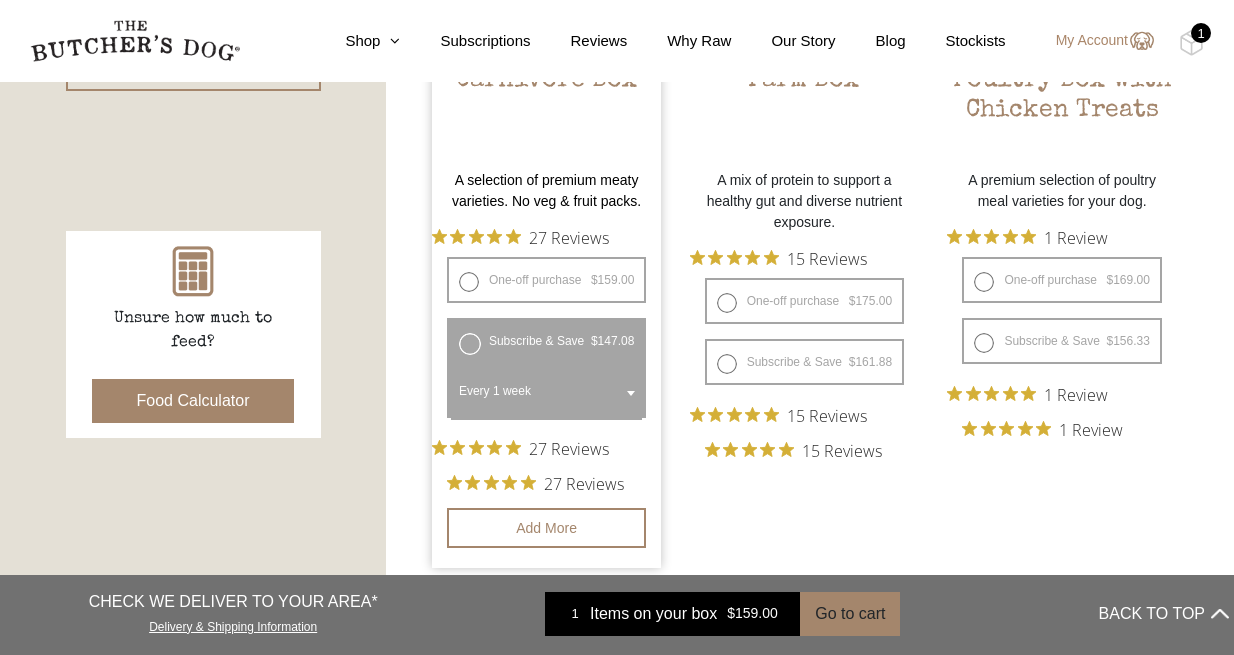 click on "Every 1 week" at bounding box center (546, 394) 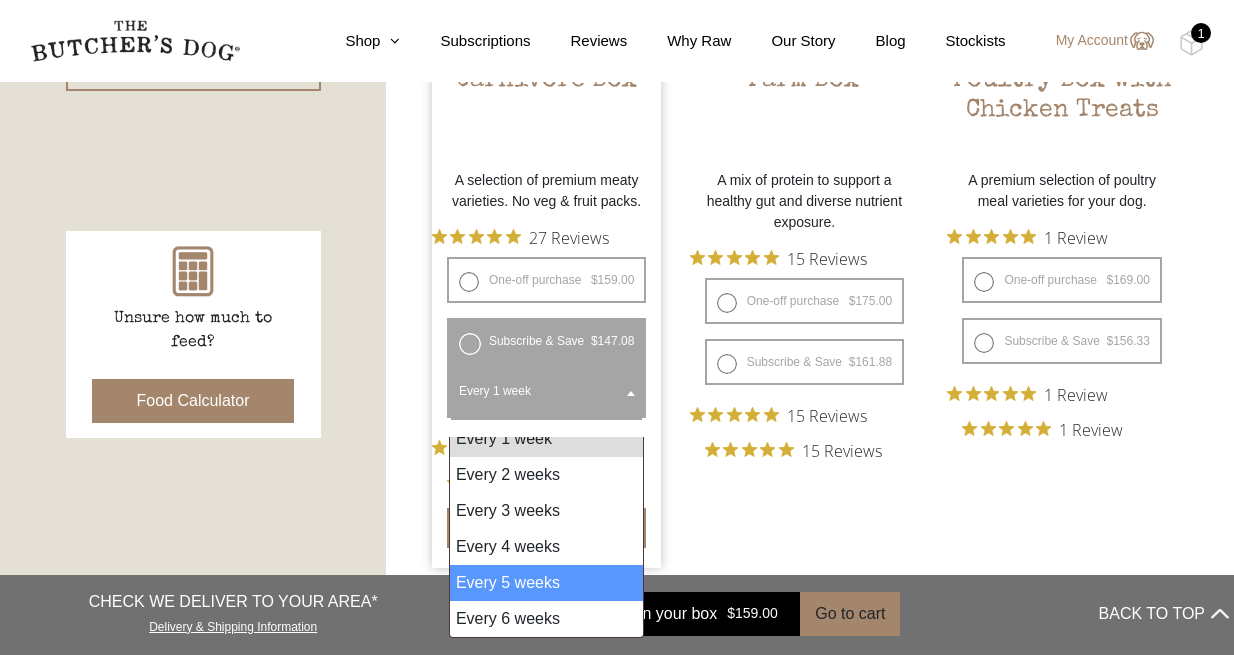 scroll, scrollTop: 16, scrollLeft: 0, axis: vertical 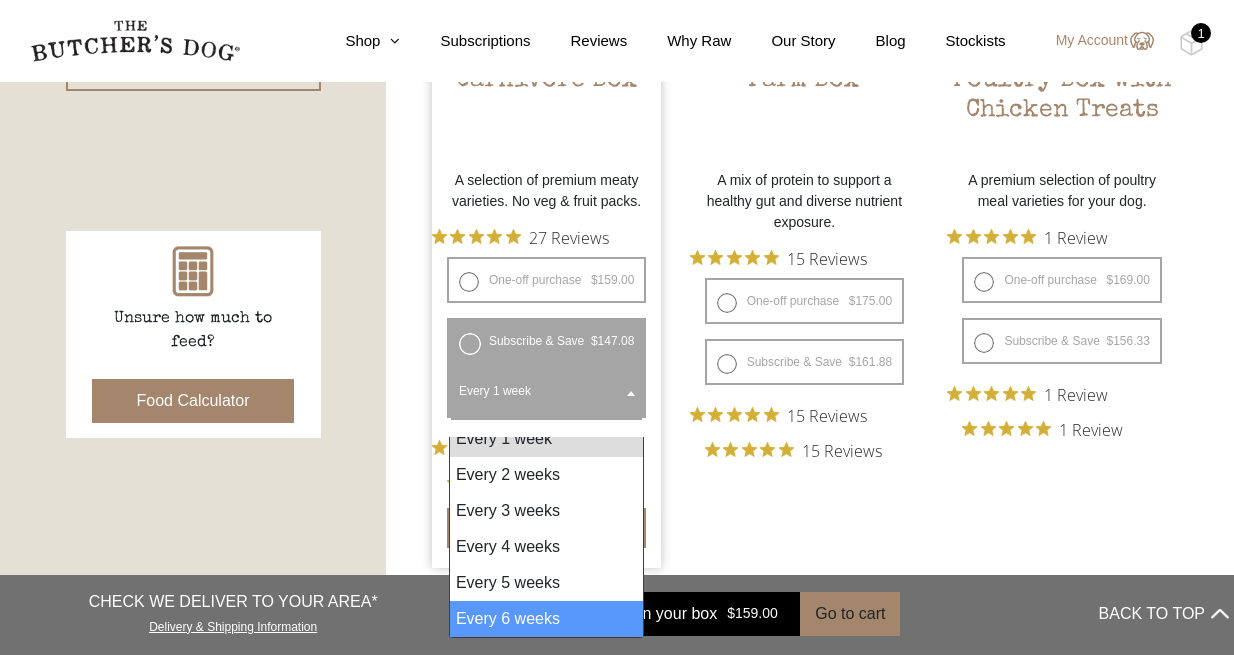 select on "6_week" 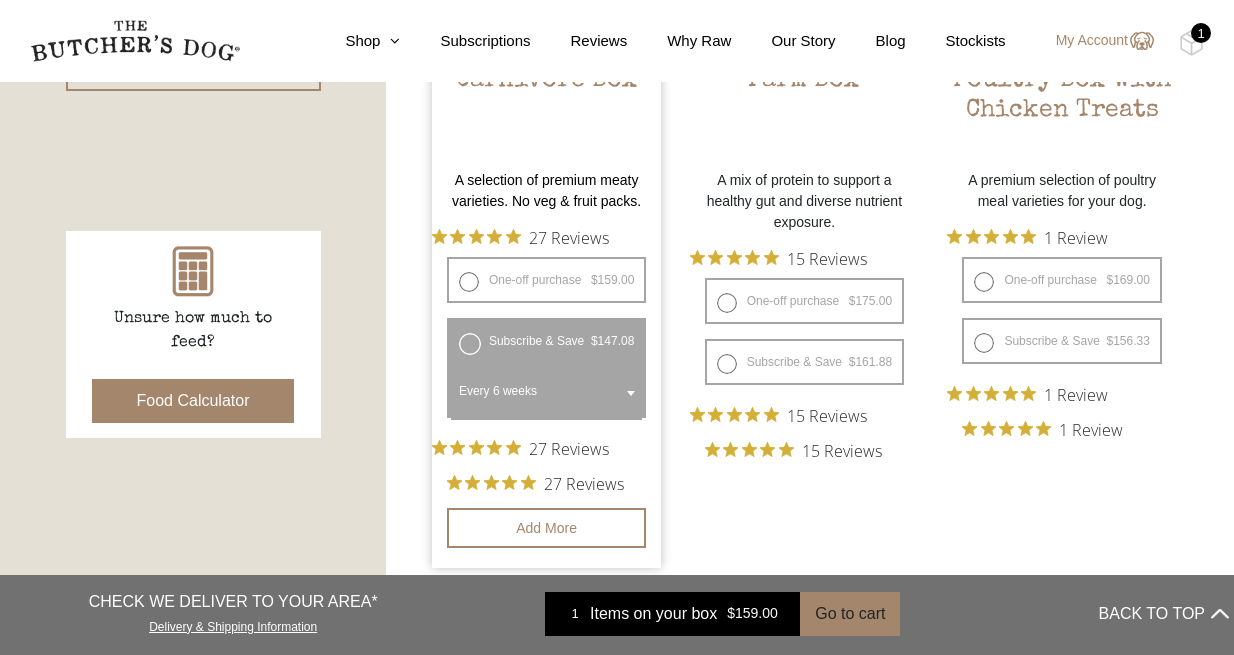 scroll, scrollTop: 851, scrollLeft: 0, axis: vertical 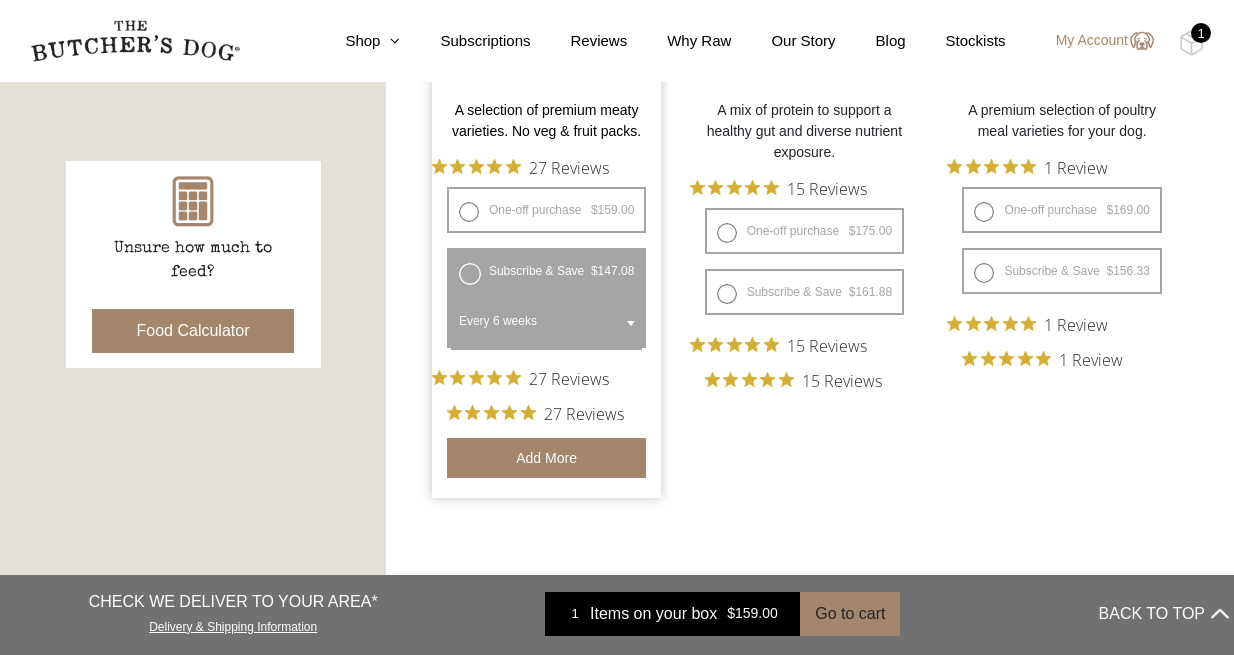 click on "Add more" at bounding box center [546, 458] 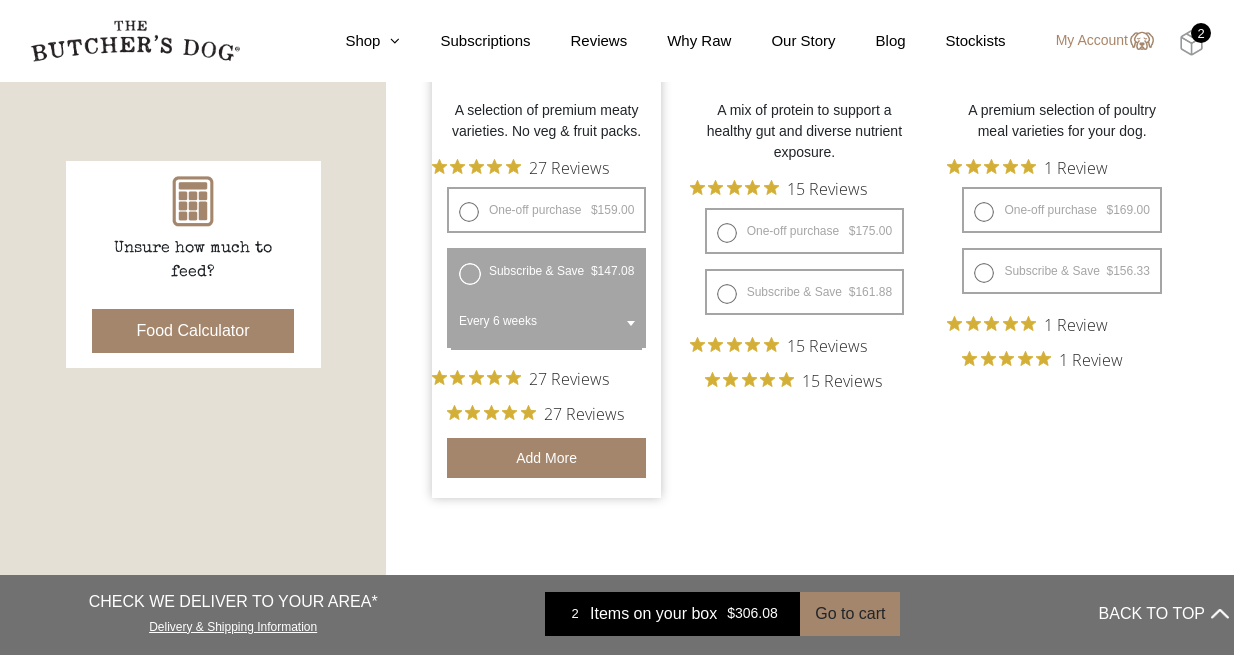 click at bounding box center [1191, 43] 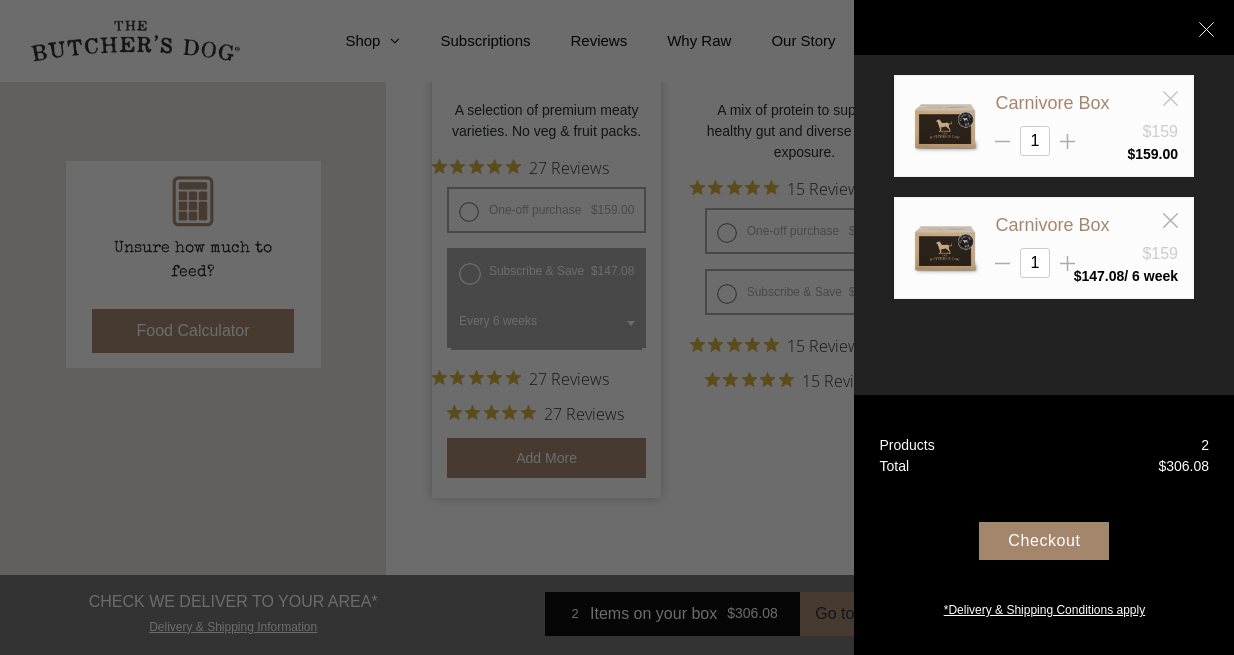 click 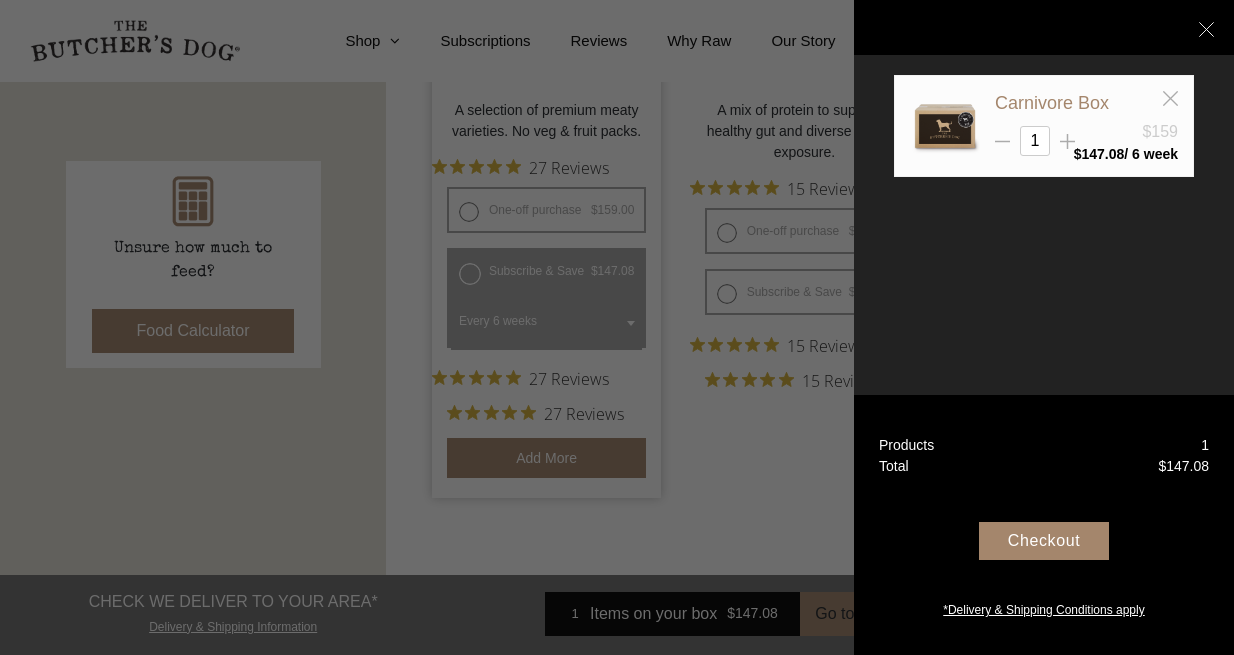 click on "Checkout" at bounding box center (1044, 541) 